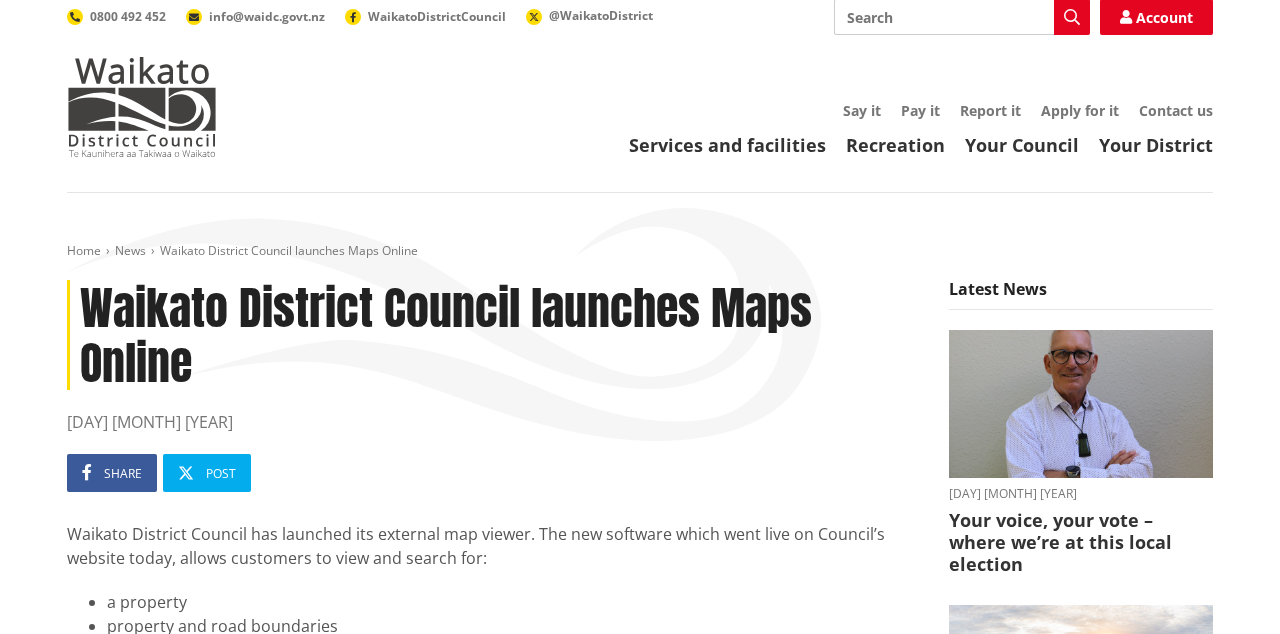 scroll, scrollTop: 0, scrollLeft: 0, axis: both 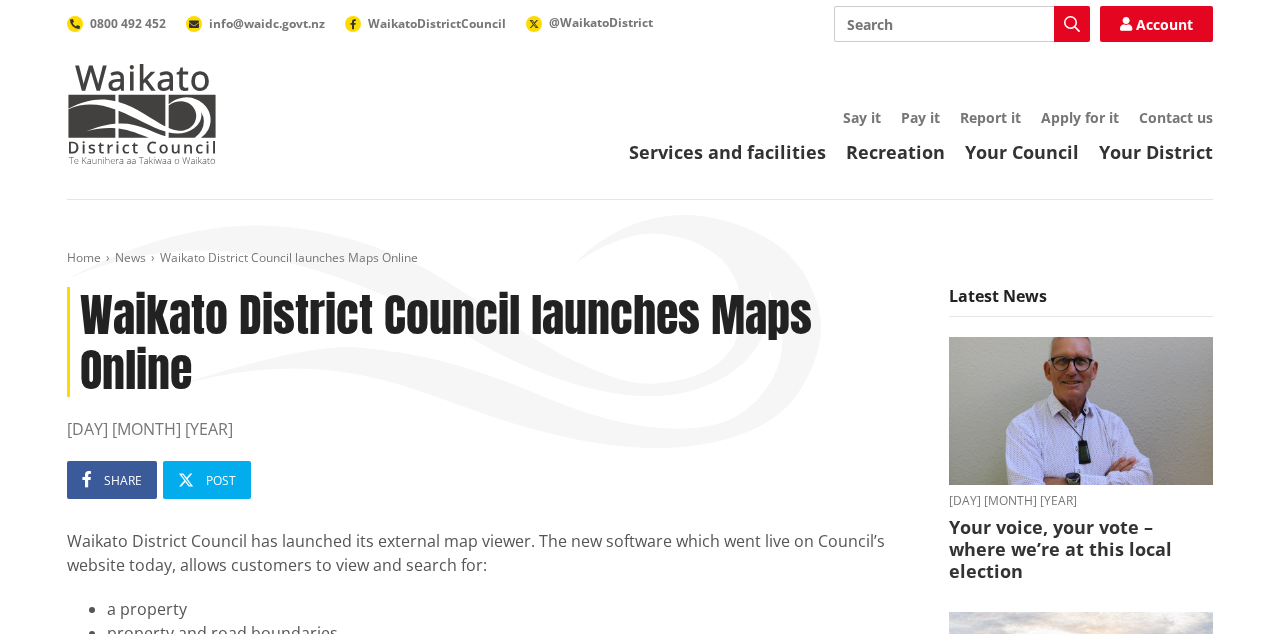 click on "Services and facilities" at bounding box center [727, 152] 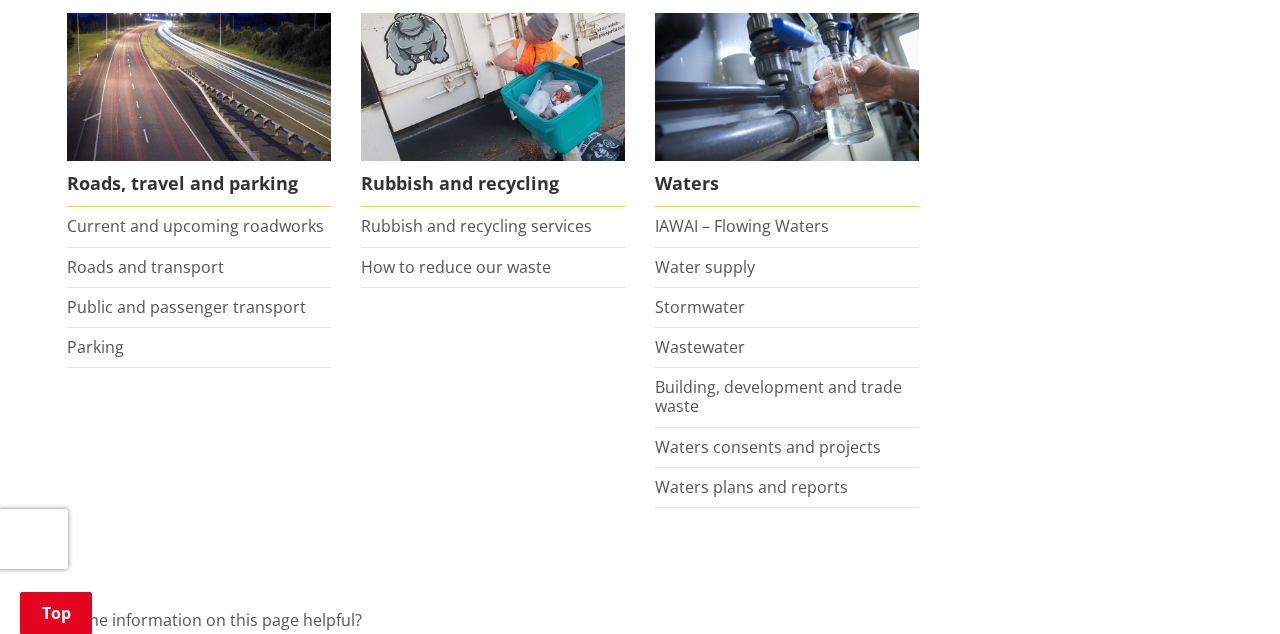 scroll, scrollTop: 1514, scrollLeft: 0, axis: vertical 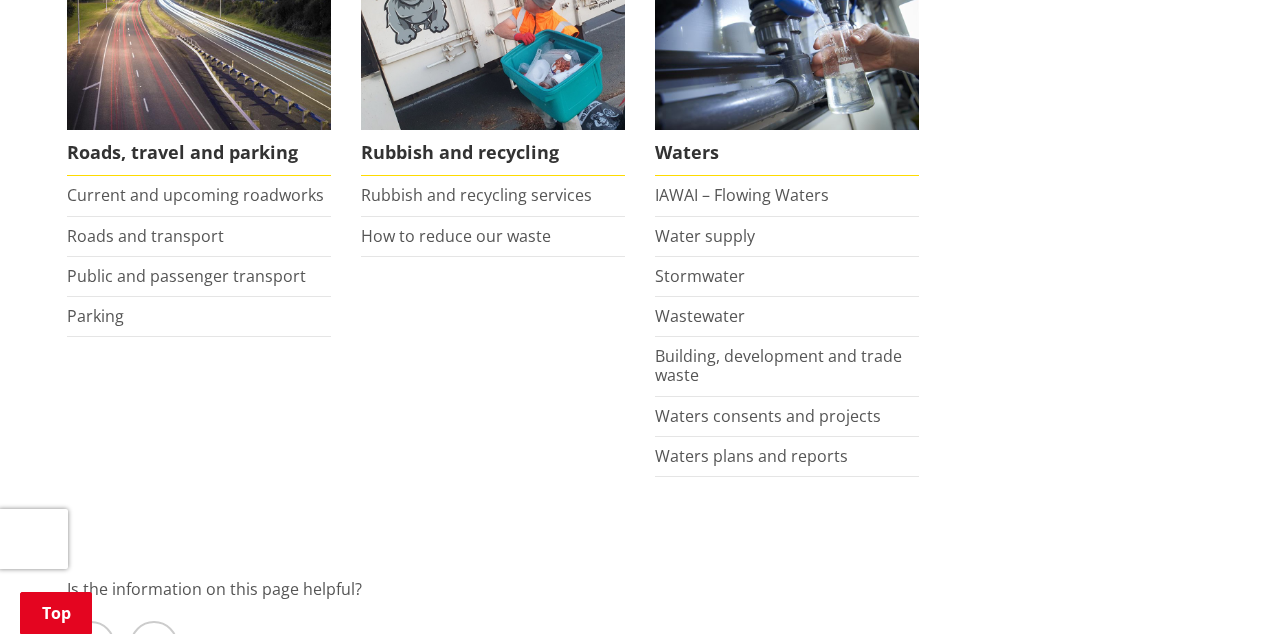 click on "Waters" at bounding box center (787, 153) 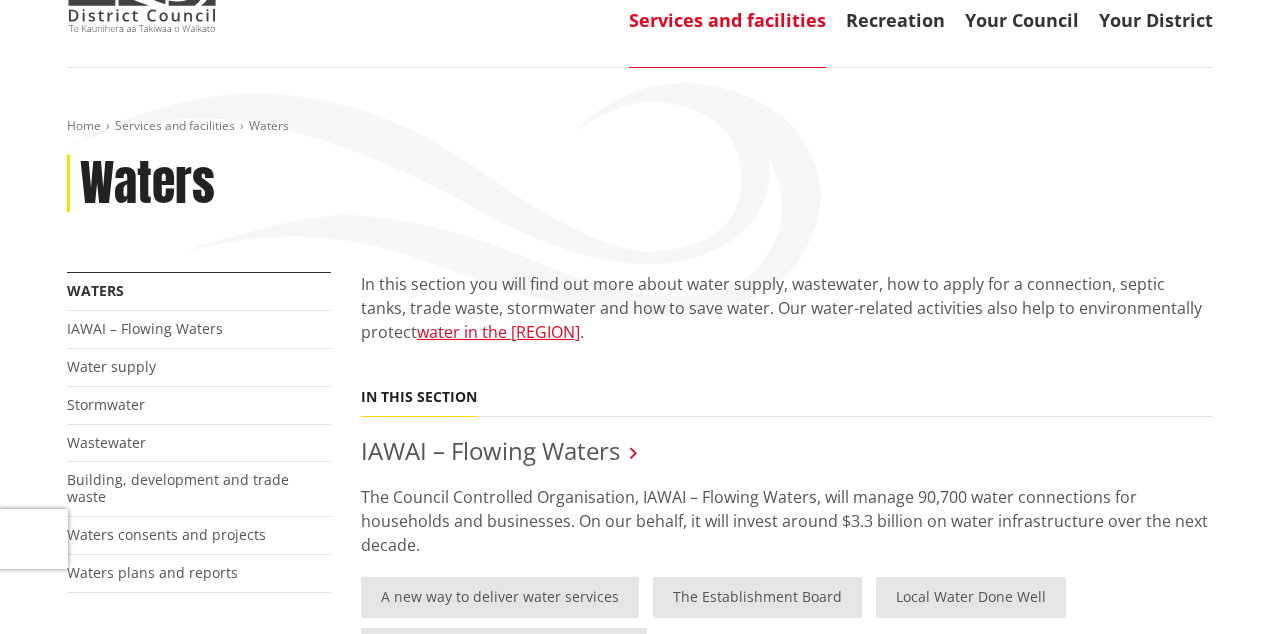 scroll, scrollTop: 130, scrollLeft: 0, axis: vertical 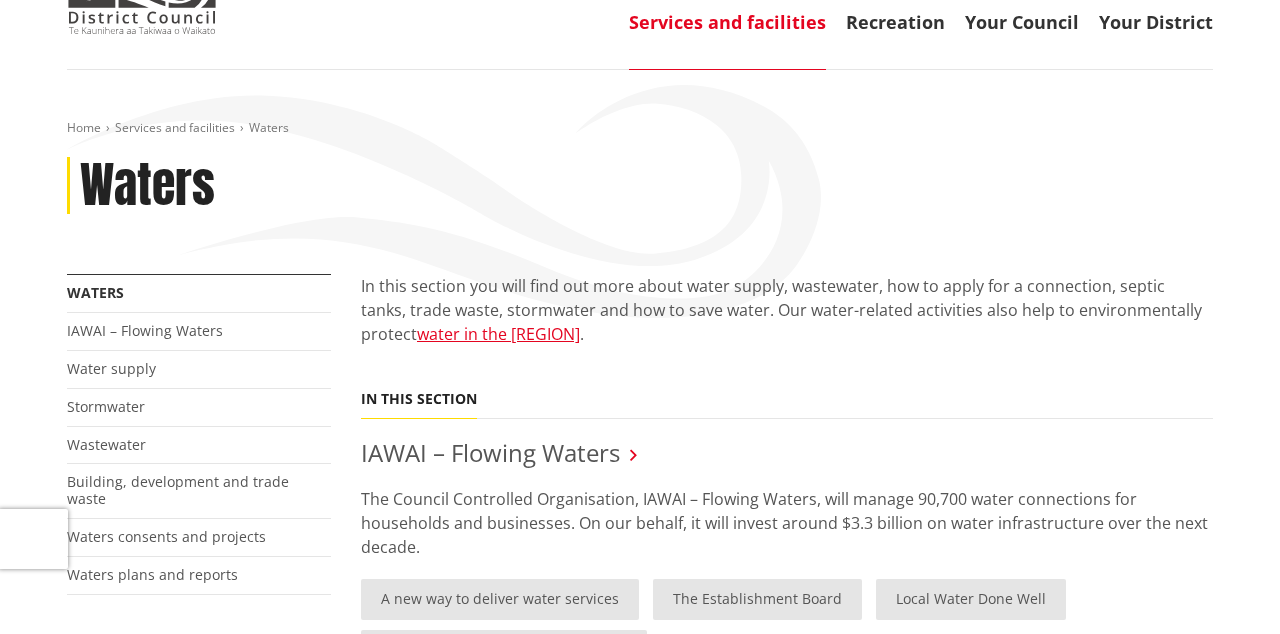 click on "IAWAI – Flowing Waters" at bounding box center [490, 452] 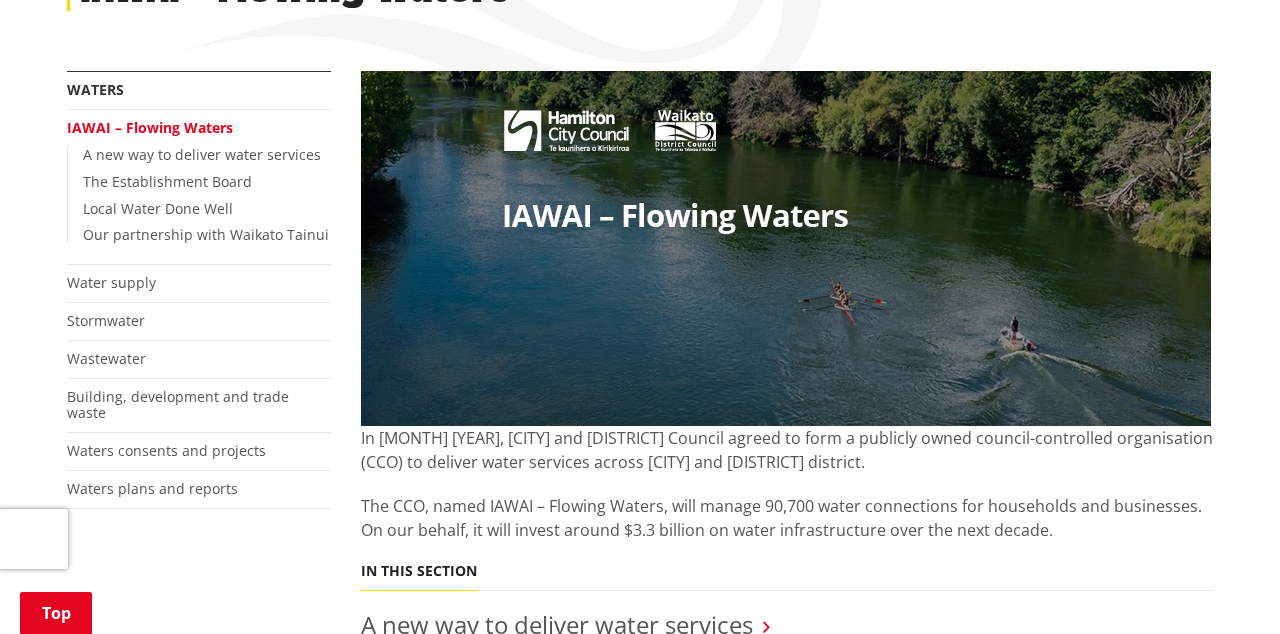 scroll, scrollTop: 334, scrollLeft: 0, axis: vertical 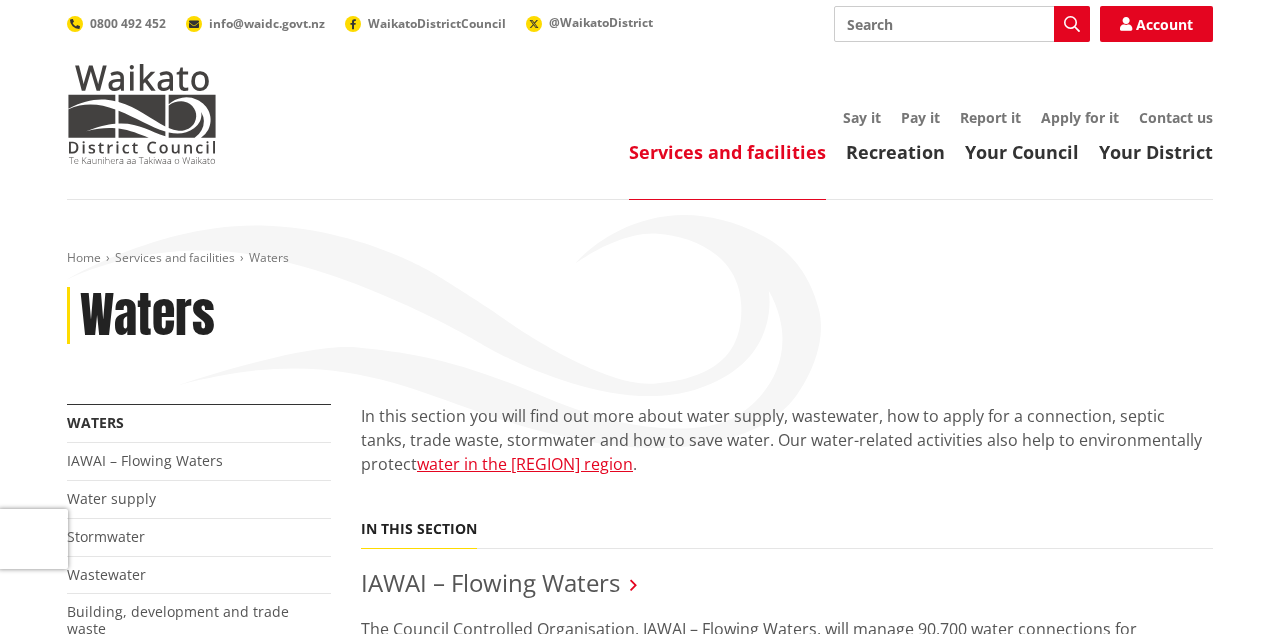 click on "Search" at bounding box center [962, 24] 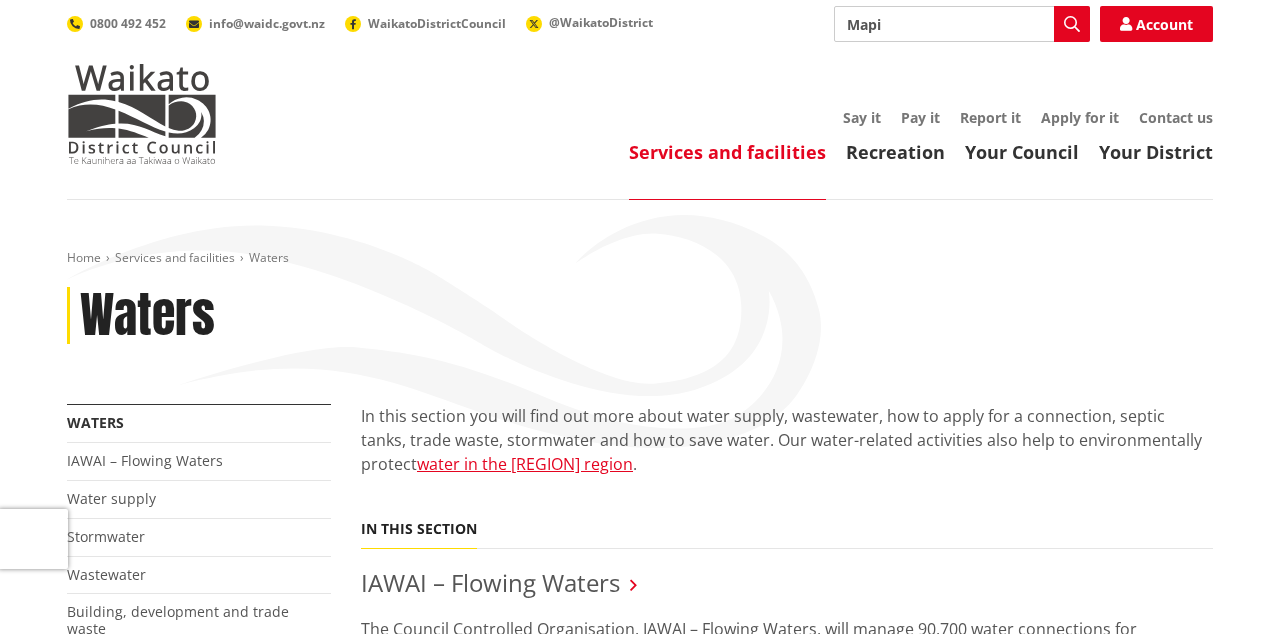 type on "Mapi" 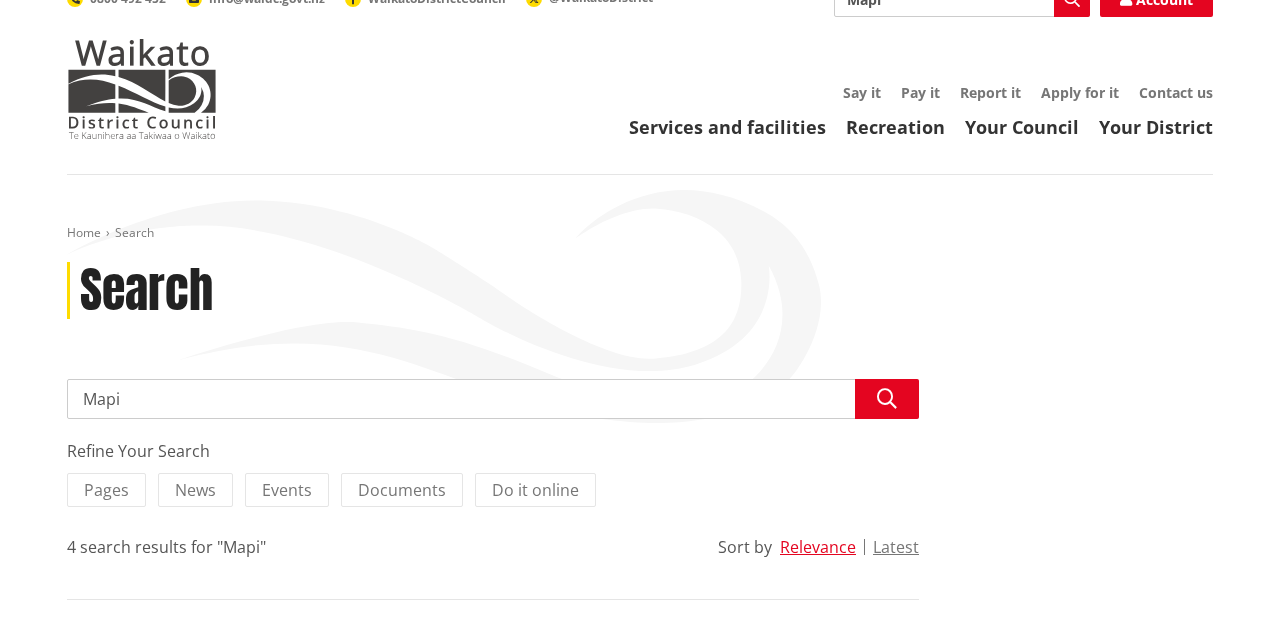scroll, scrollTop: 0, scrollLeft: 0, axis: both 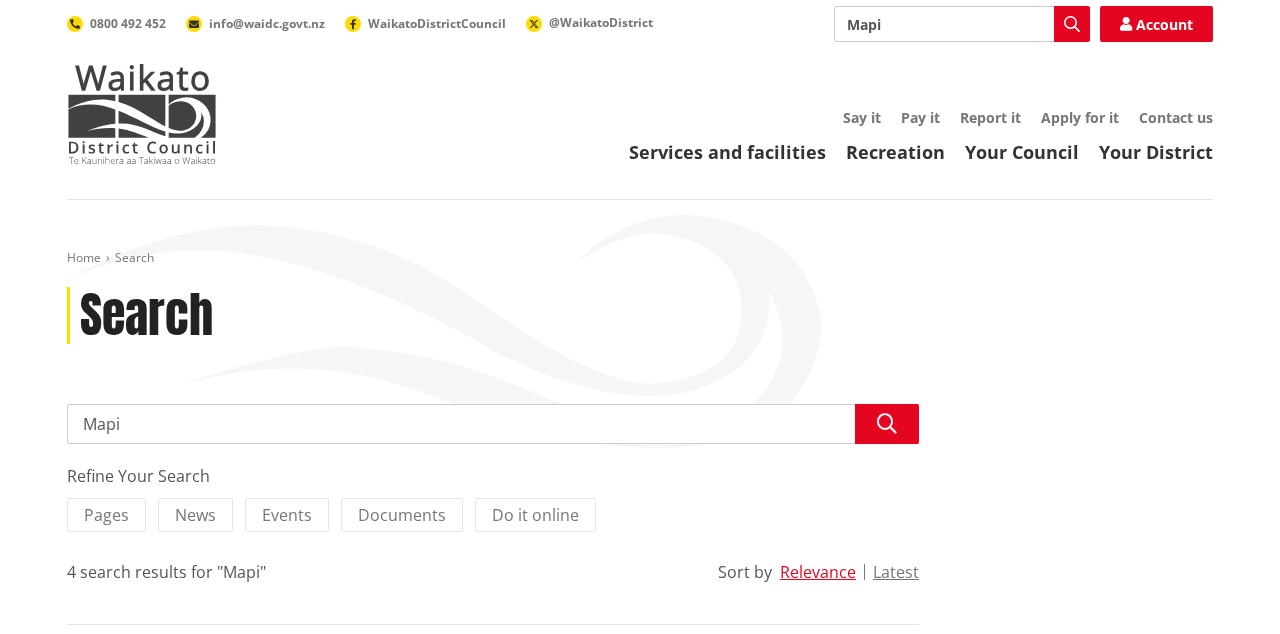 click on "Services and facilities" at bounding box center (727, 152) 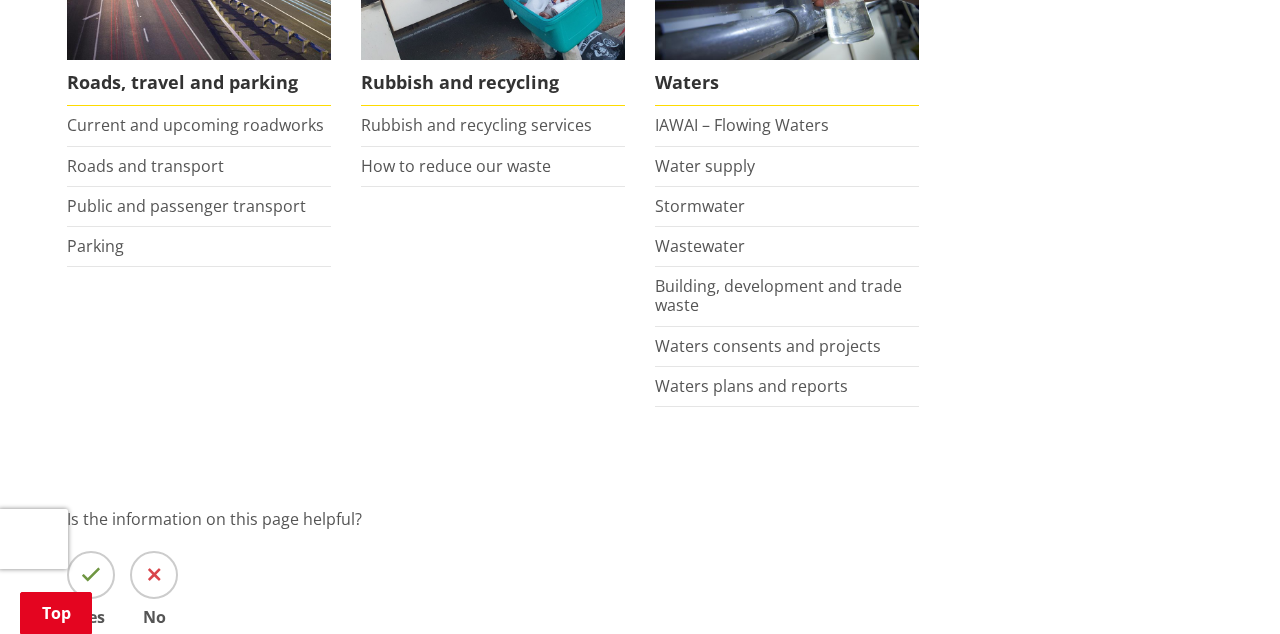 scroll, scrollTop: 1588, scrollLeft: 0, axis: vertical 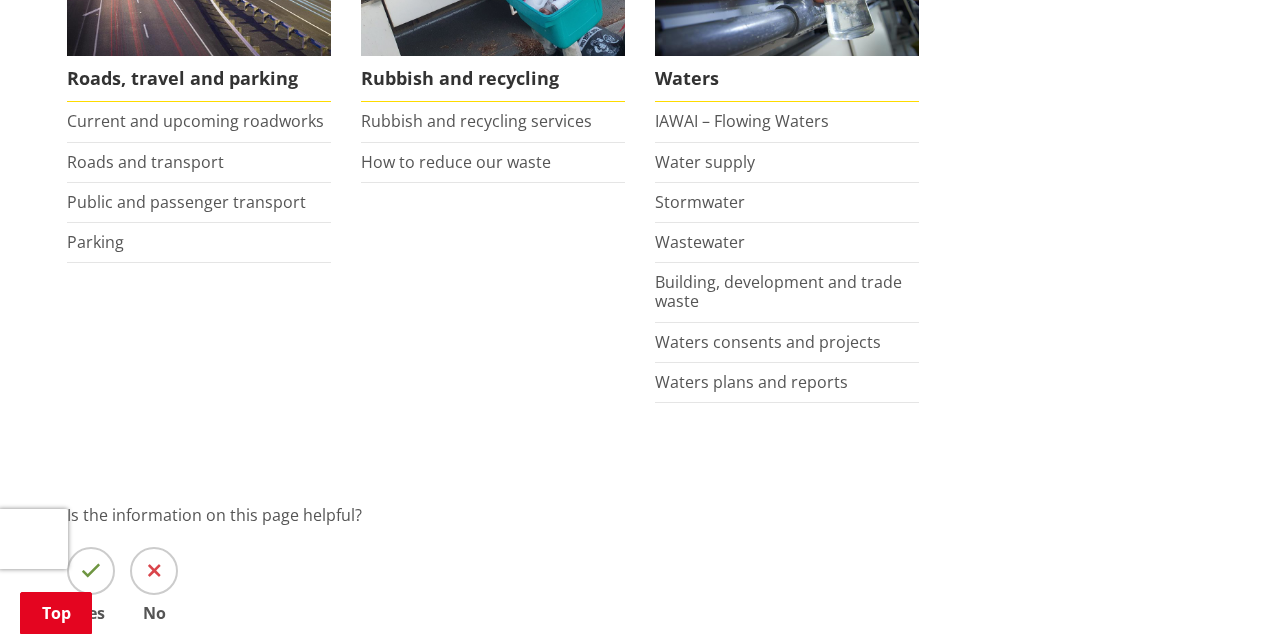 click on "Wastewater" at bounding box center [700, 242] 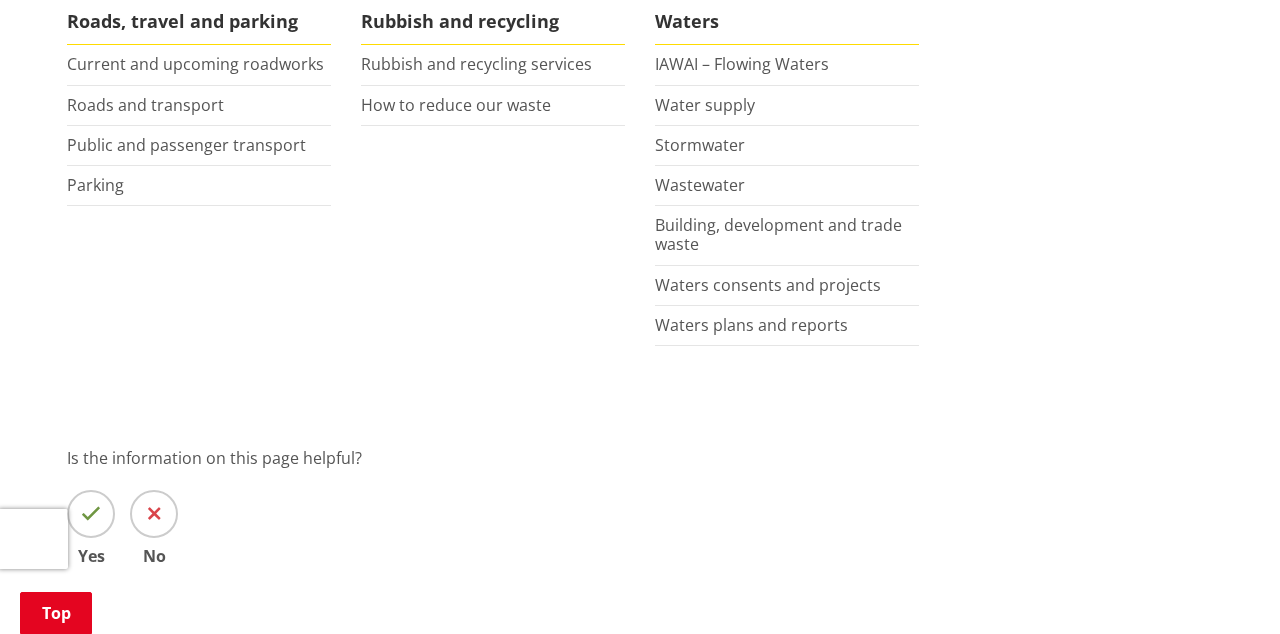 scroll, scrollTop: 1682, scrollLeft: 0, axis: vertical 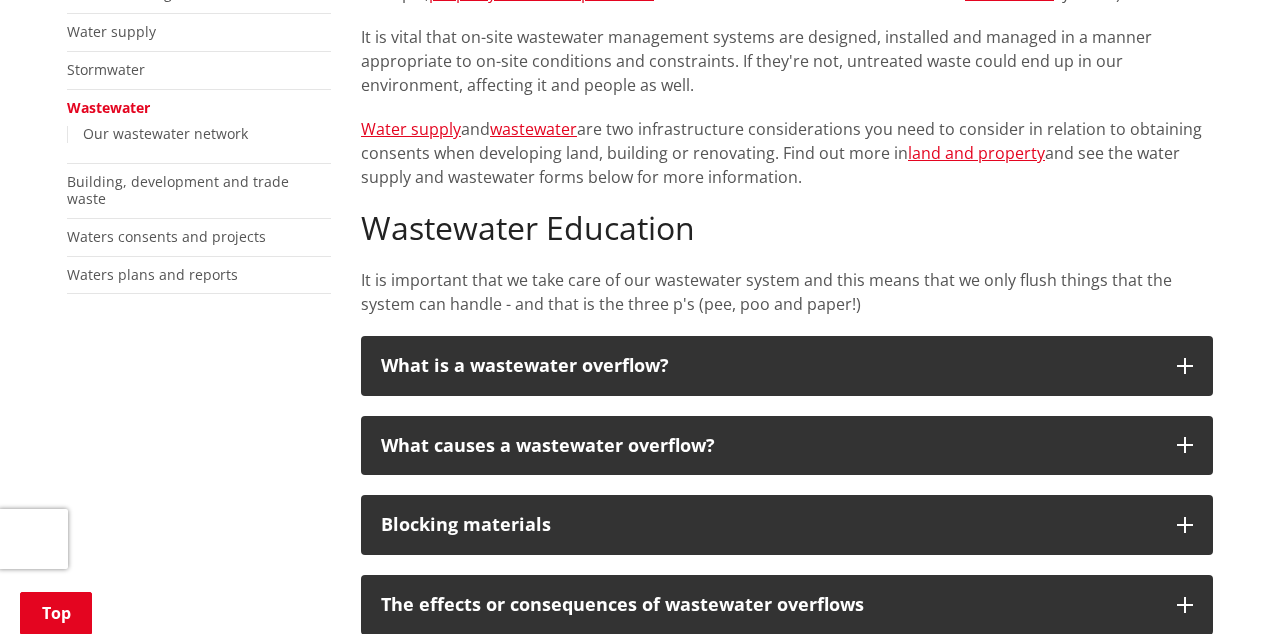 click on "land and property" at bounding box center [976, 153] 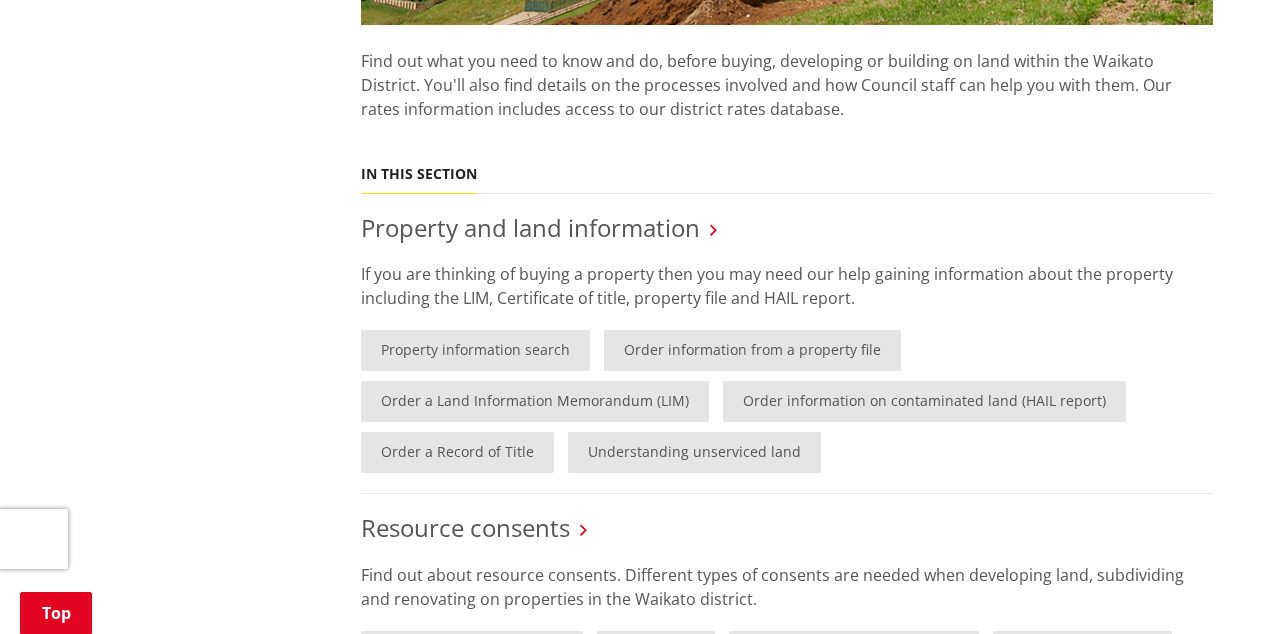 scroll, scrollTop: 0, scrollLeft: 0, axis: both 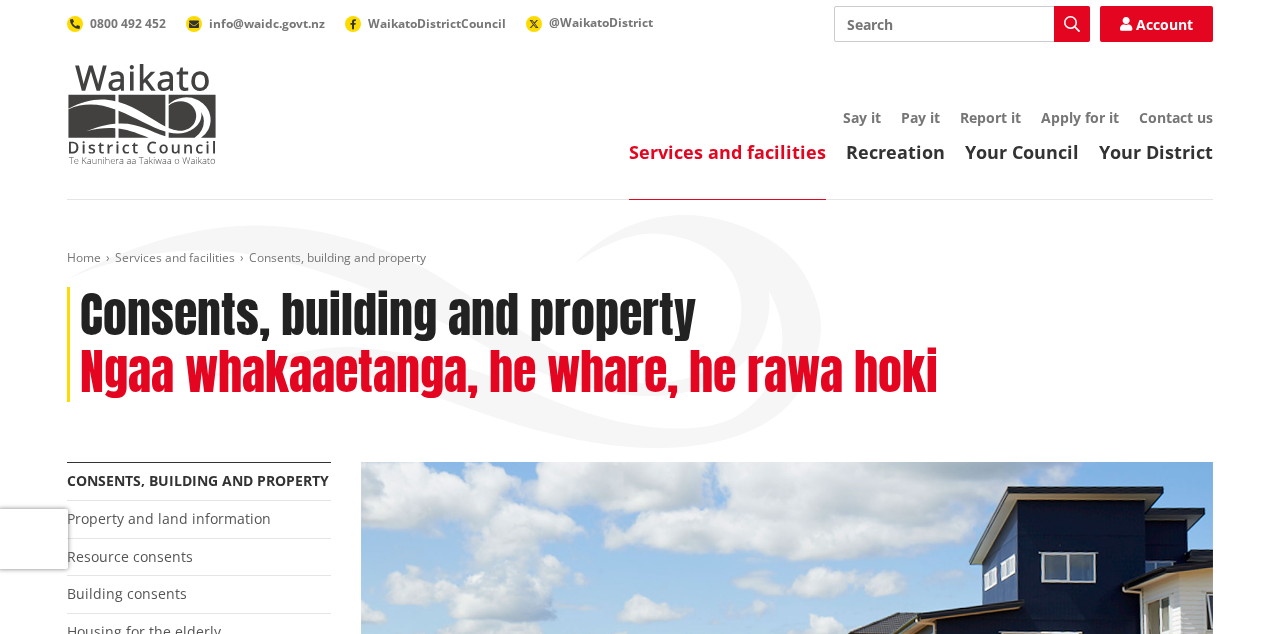 click on "Search" at bounding box center [962, 24] 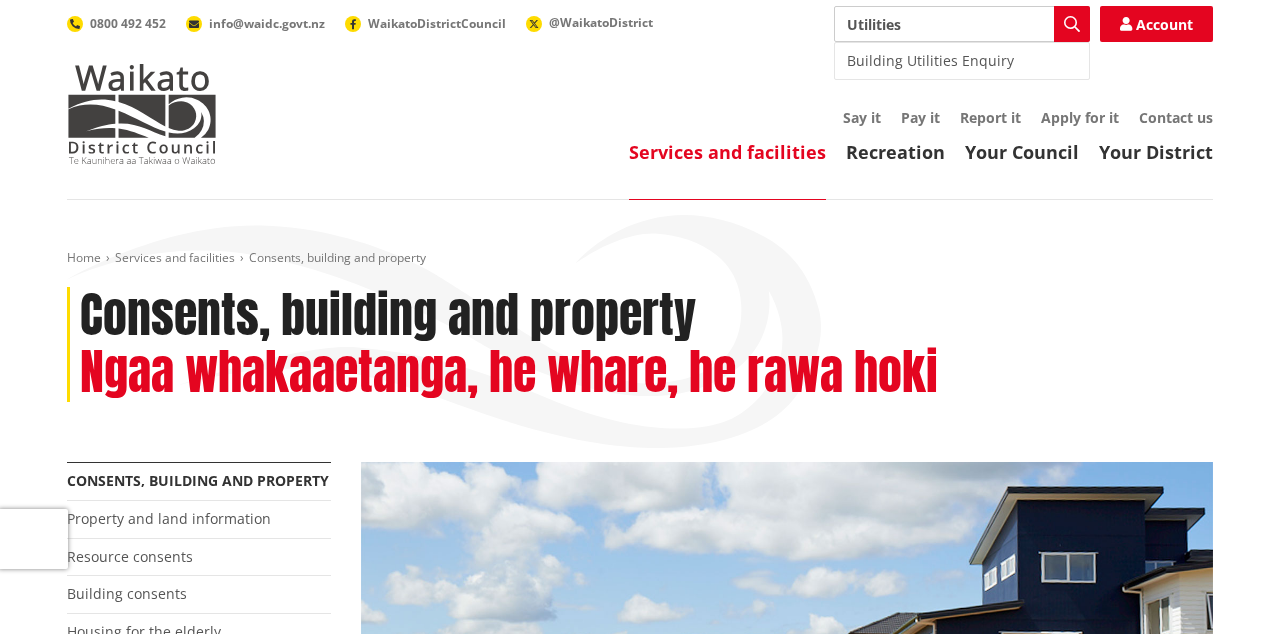 type on "Utilities" 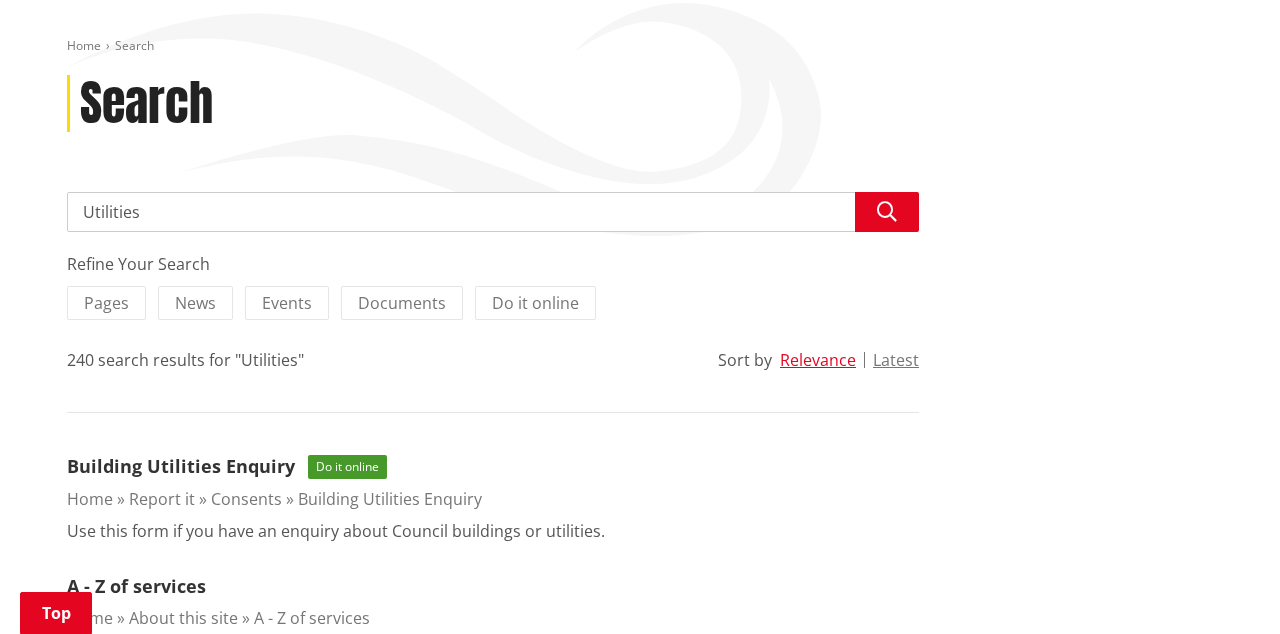 scroll, scrollTop: 214, scrollLeft: 0, axis: vertical 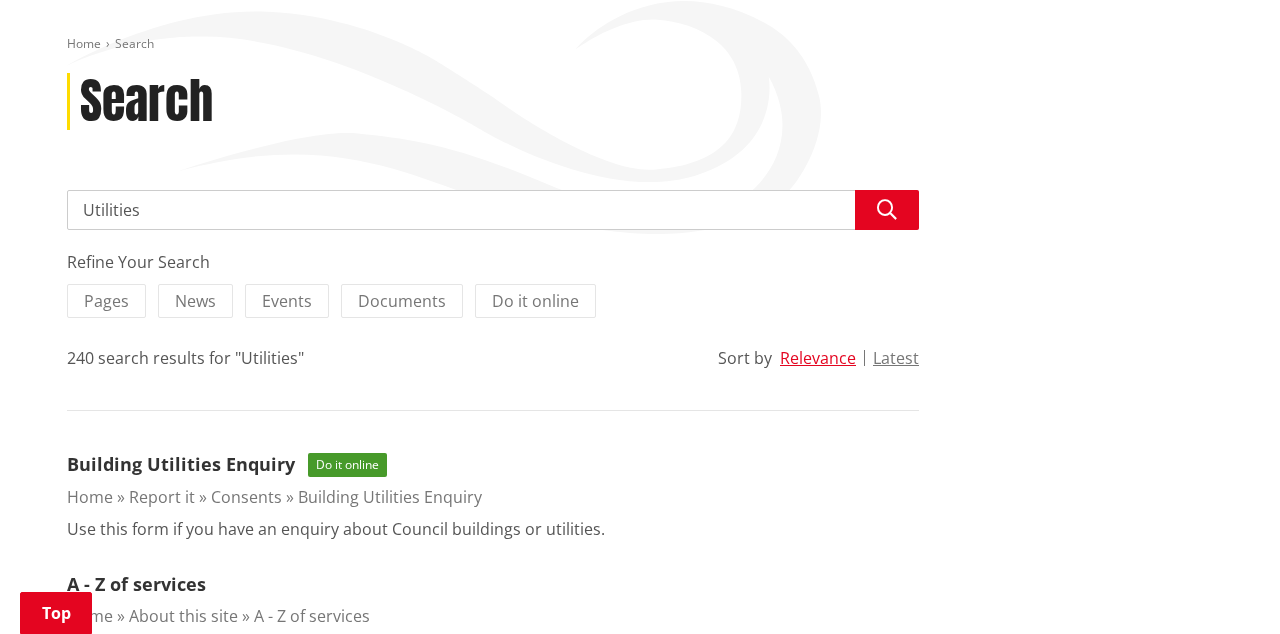 click on "Do it online" at bounding box center (347, 465) 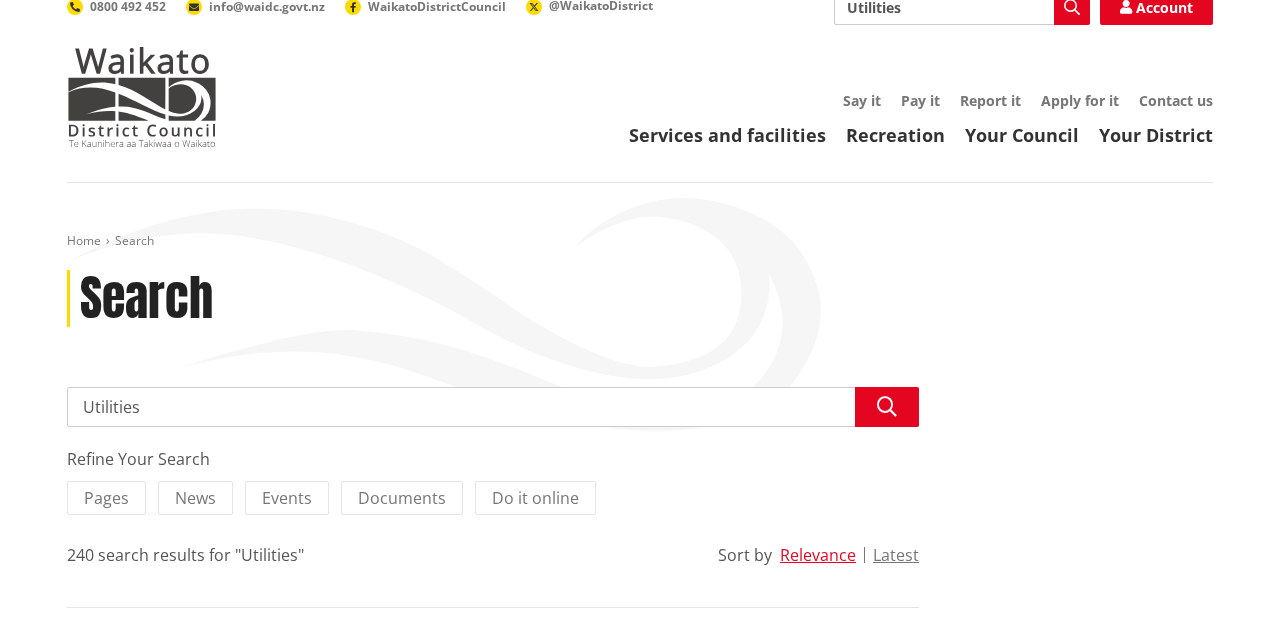 scroll, scrollTop: 0, scrollLeft: 0, axis: both 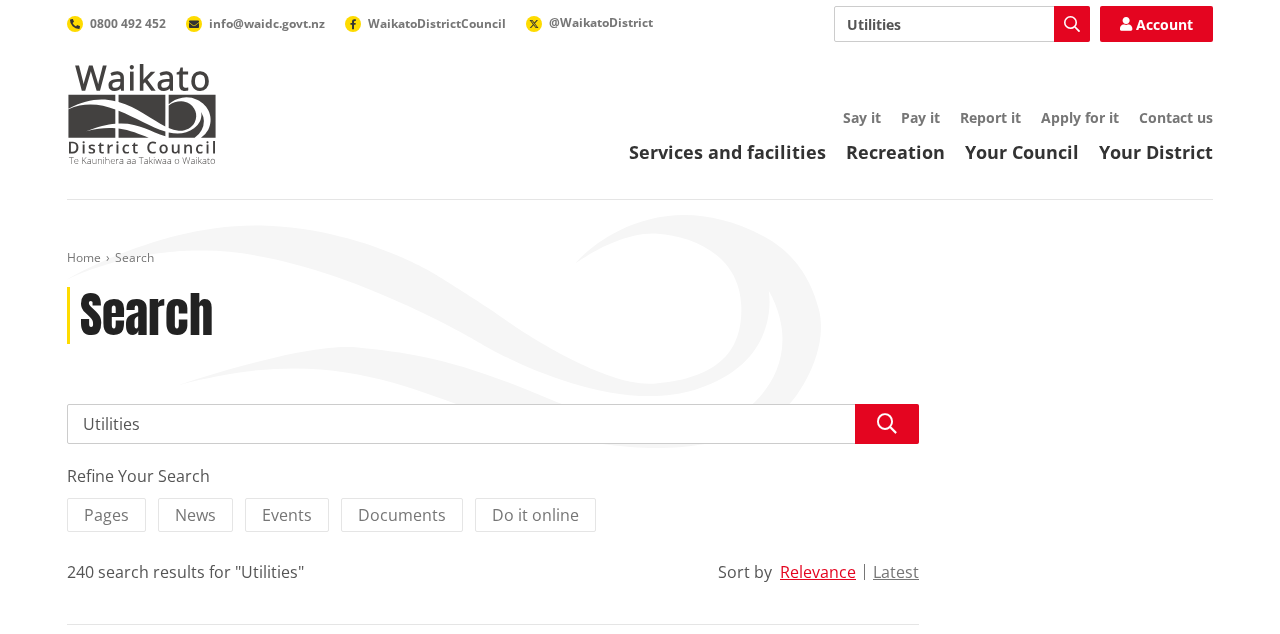 click on "Utilities" at bounding box center [493, 424] 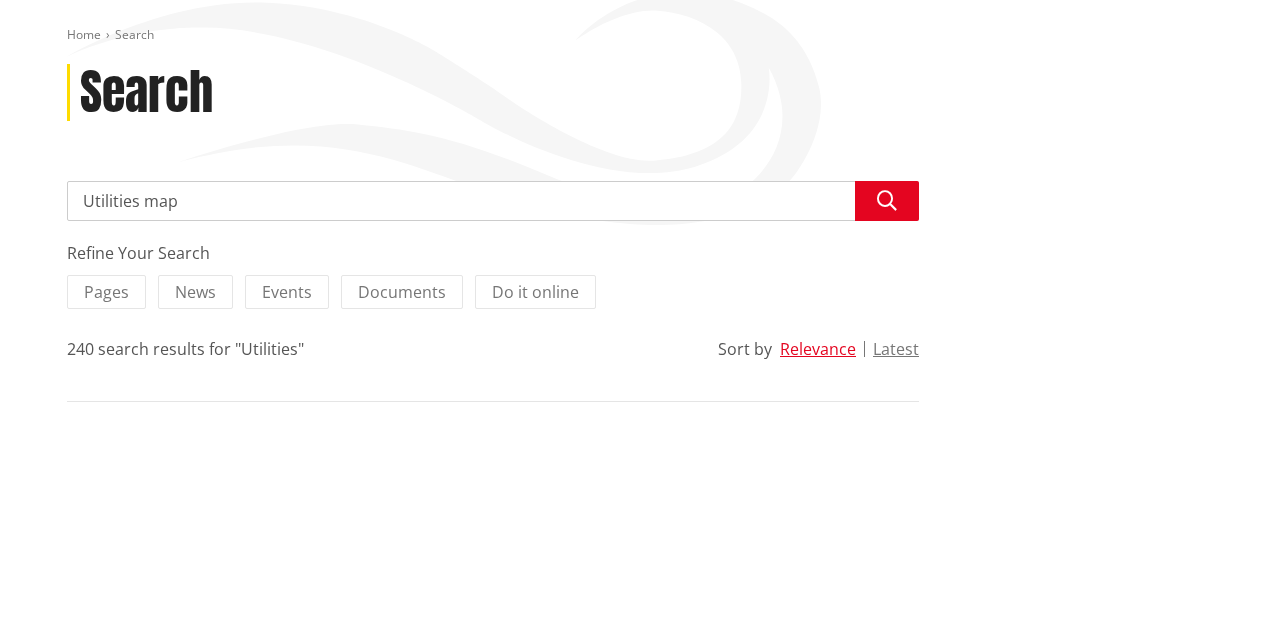 type on "Utilities map" 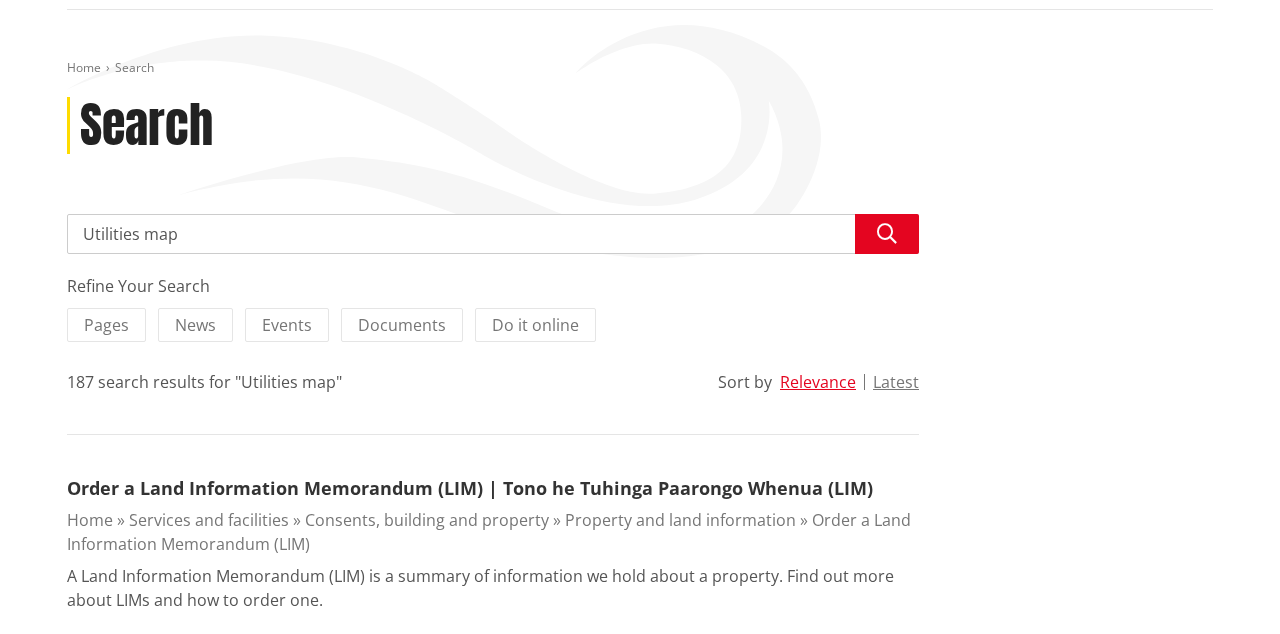 scroll, scrollTop: 189, scrollLeft: 0, axis: vertical 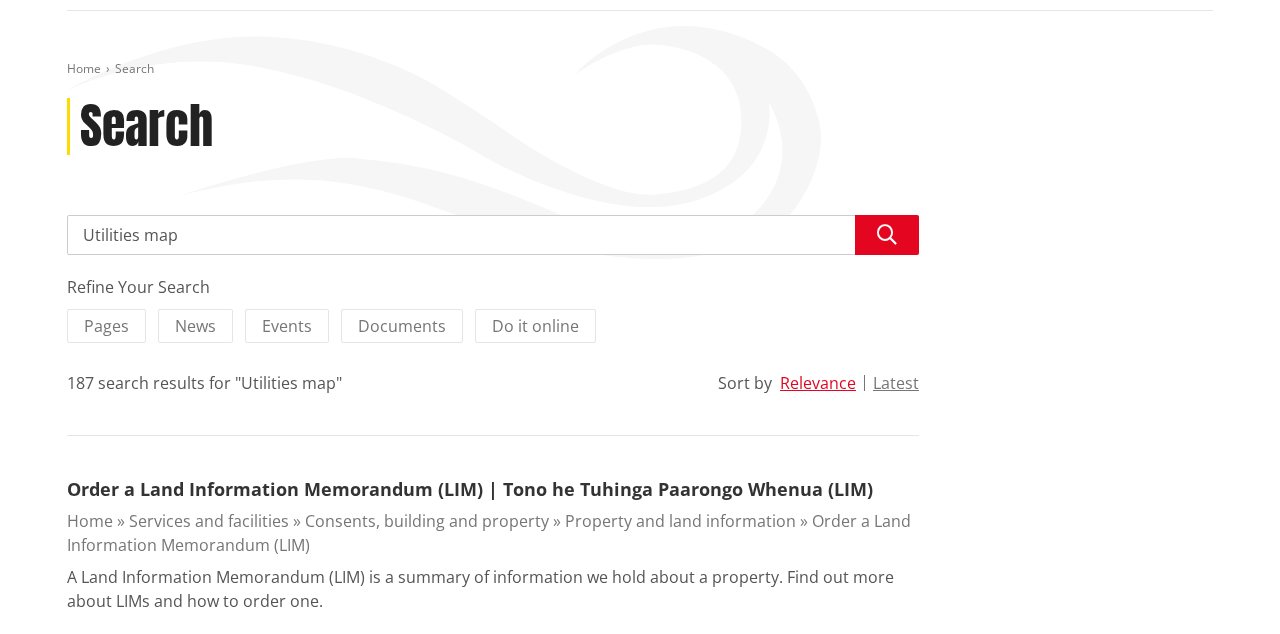 click on "Utilities map" at bounding box center [493, 235] 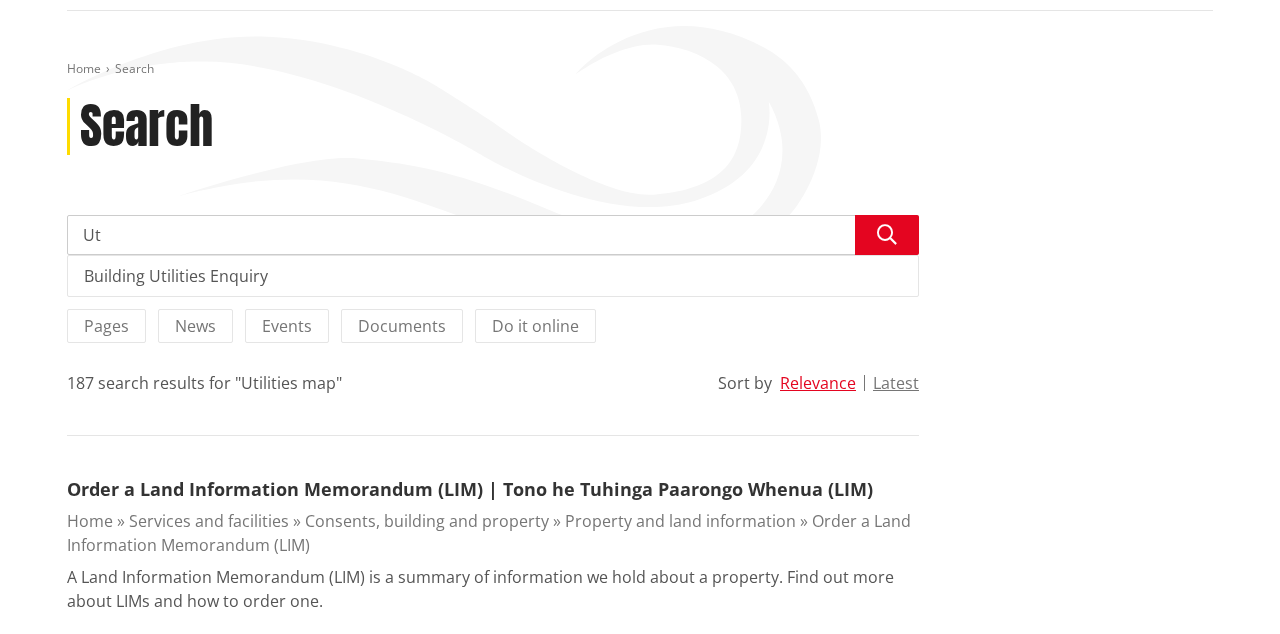 type on "U" 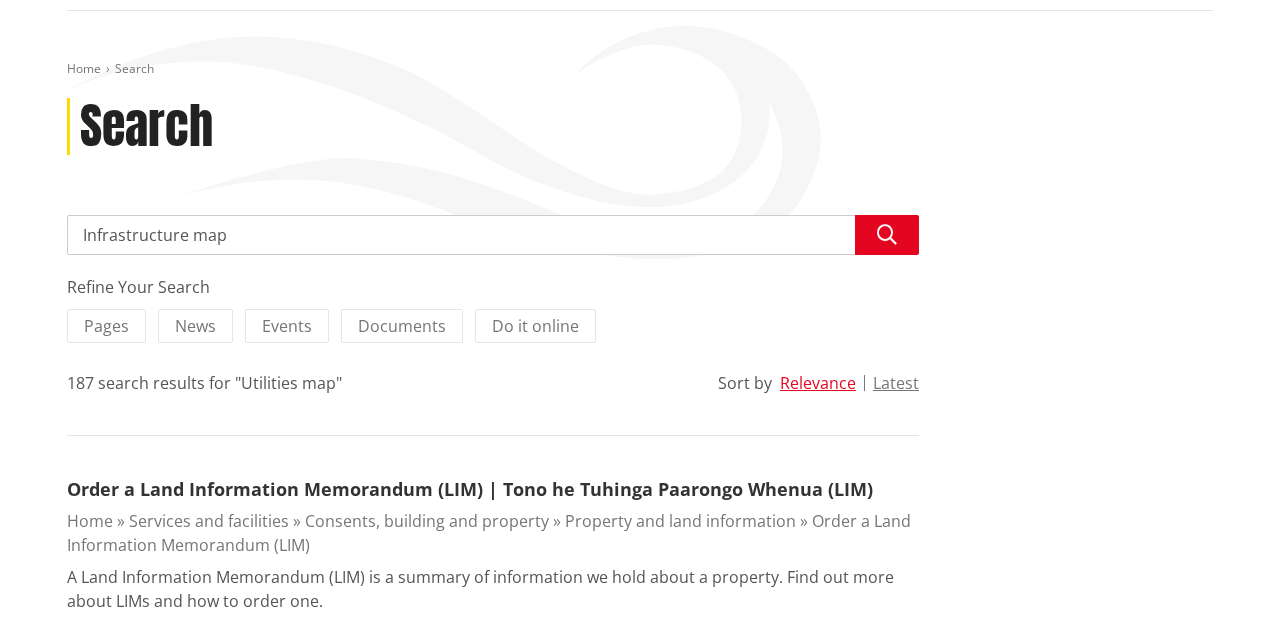 type on "Infrastructure map" 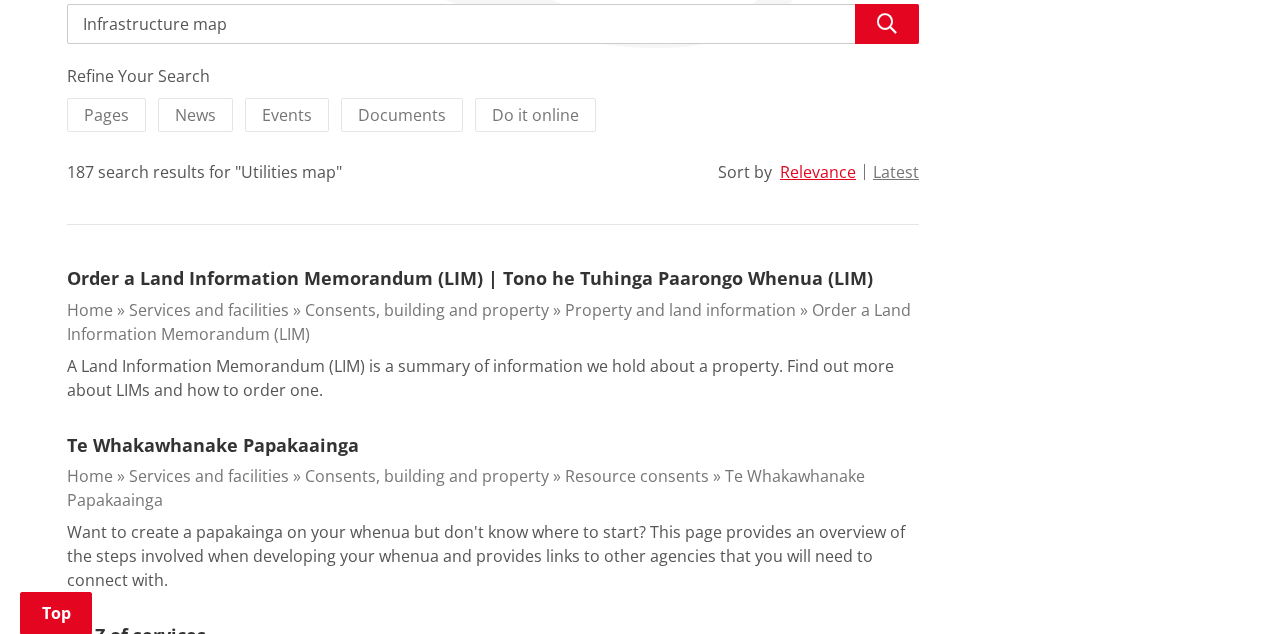 scroll, scrollTop: 408, scrollLeft: 0, axis: vertical 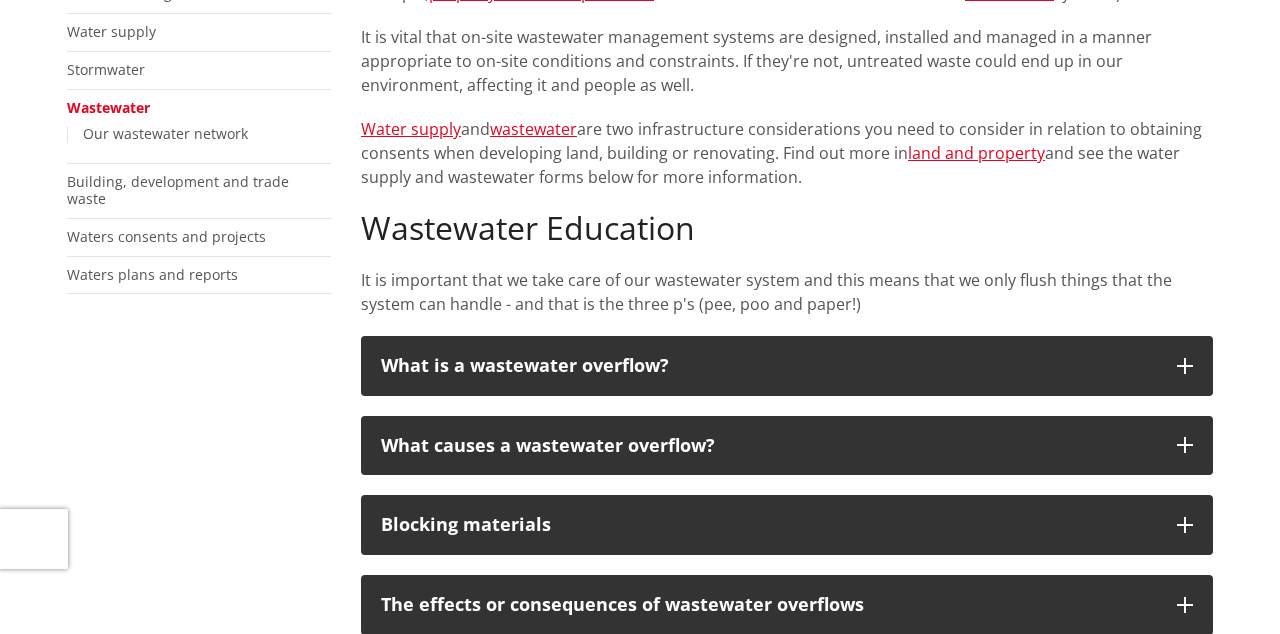 click on "Waters plans and reports" at bounding box center [152, 274] 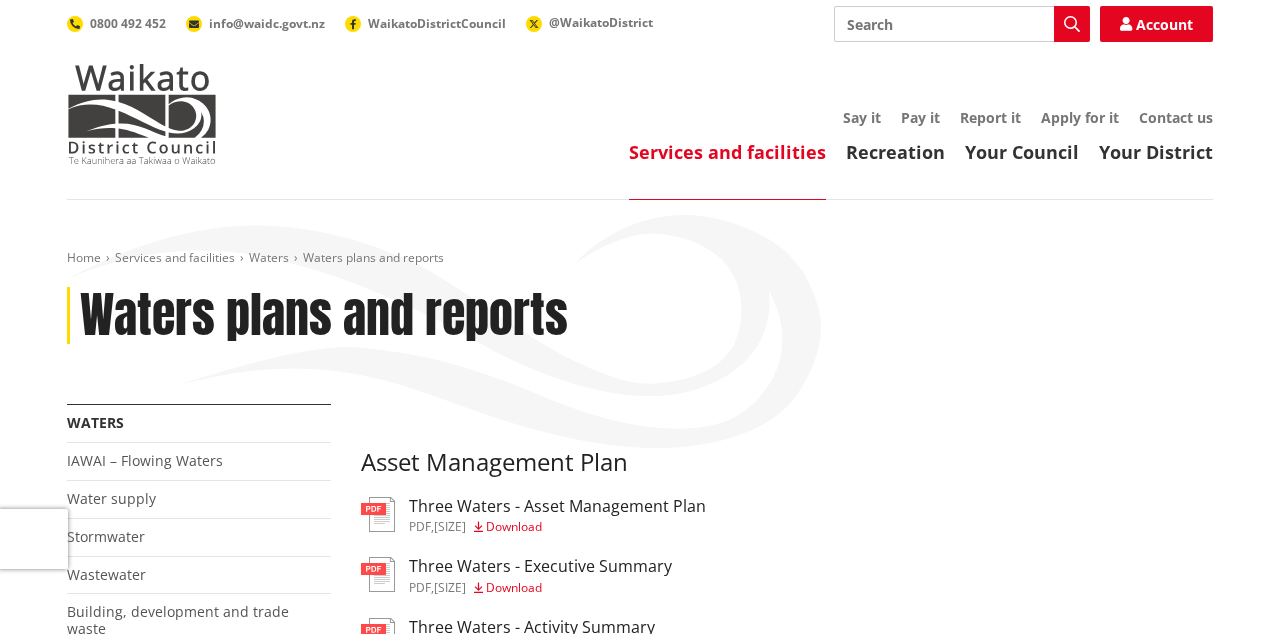 scroll, scrollTop: 0, scrollLeft: 0, axis: both 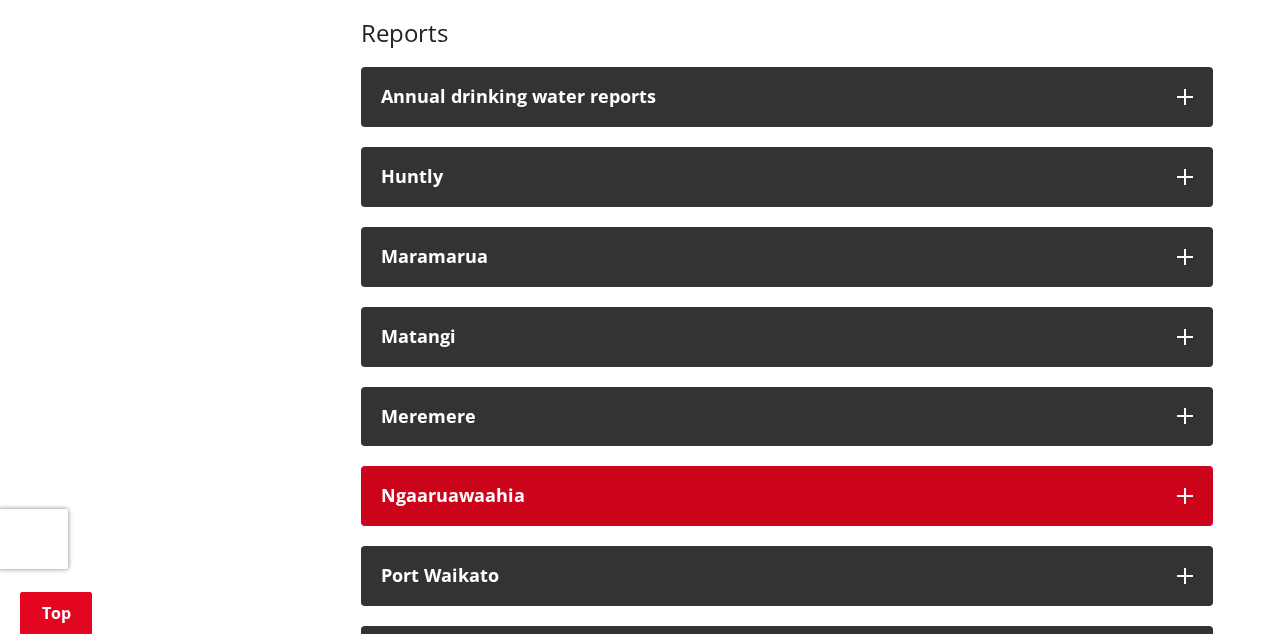 click on "Ngaaruawaahia" at bounding box center (769, 496) 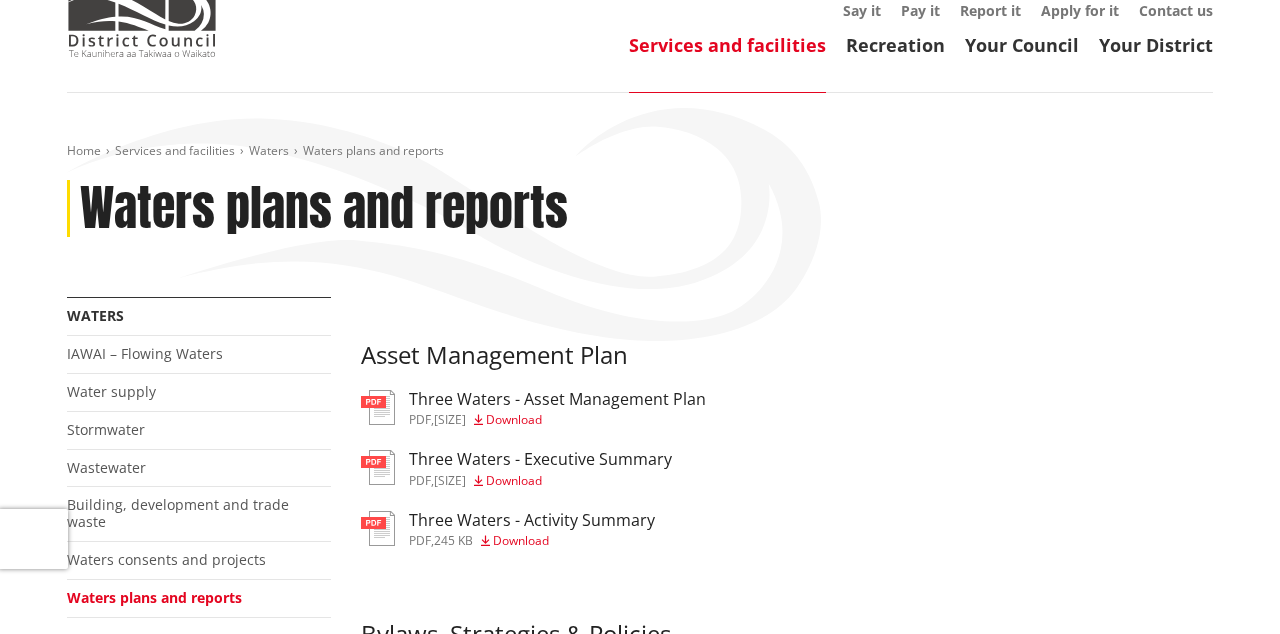 scroll, scrollTop: 0, scrollLeft: 0, axis: both 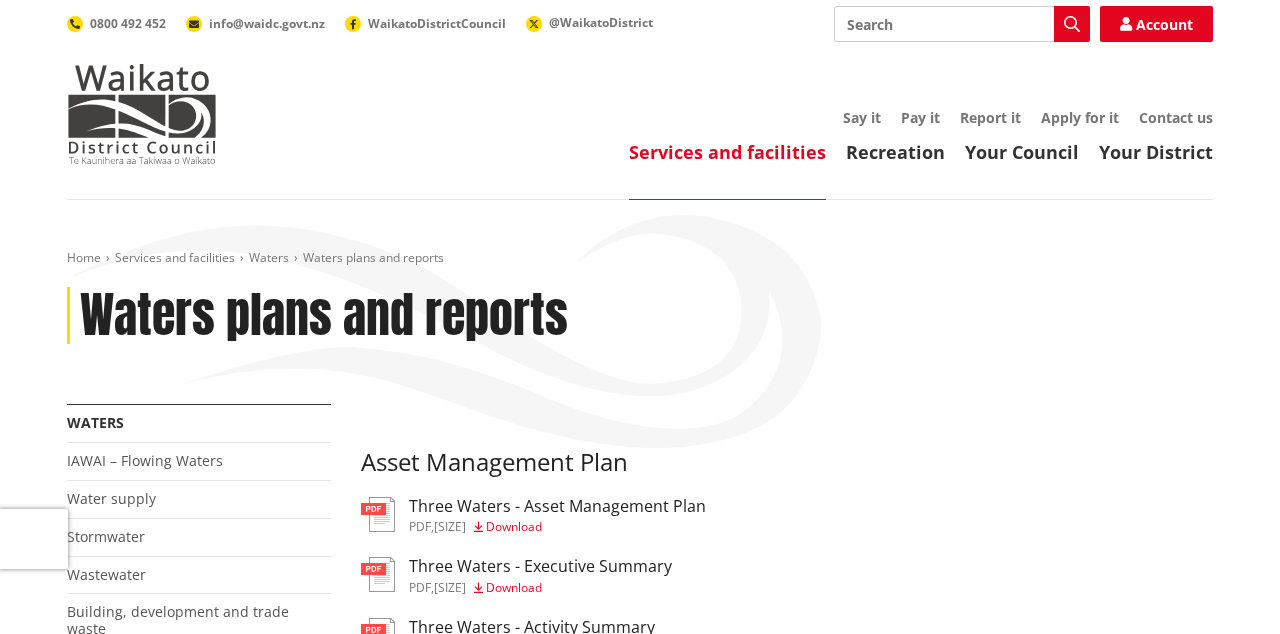 click on "Search" at bounding box center (962, 24) 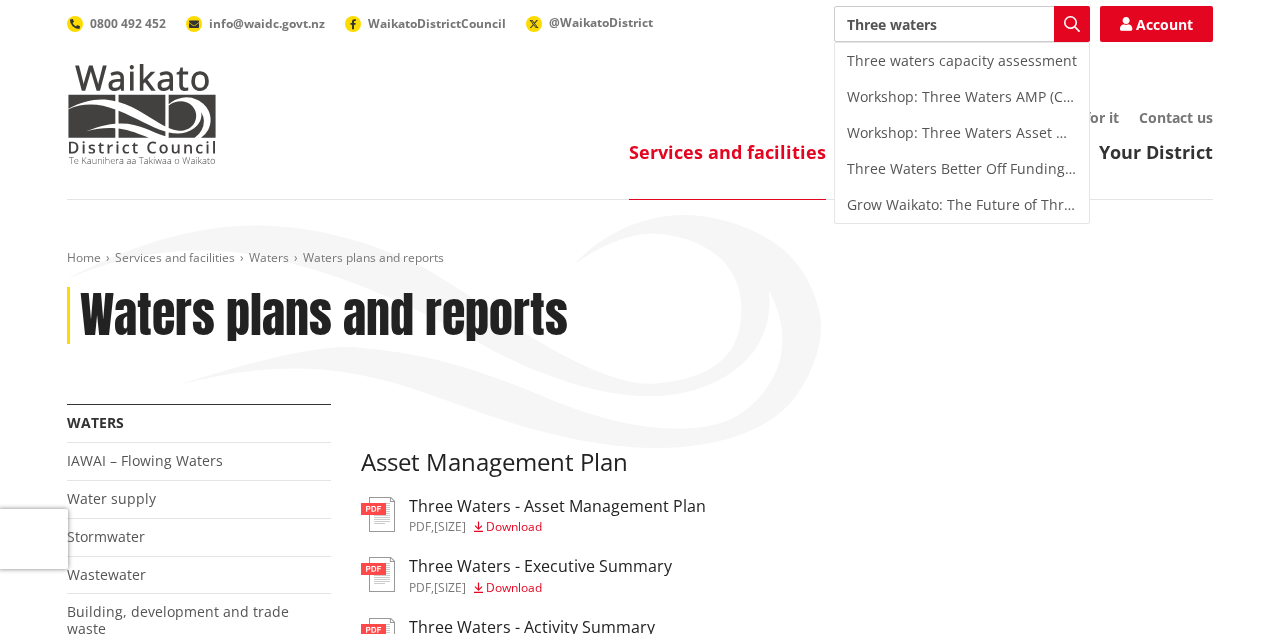 type on "Three waters" 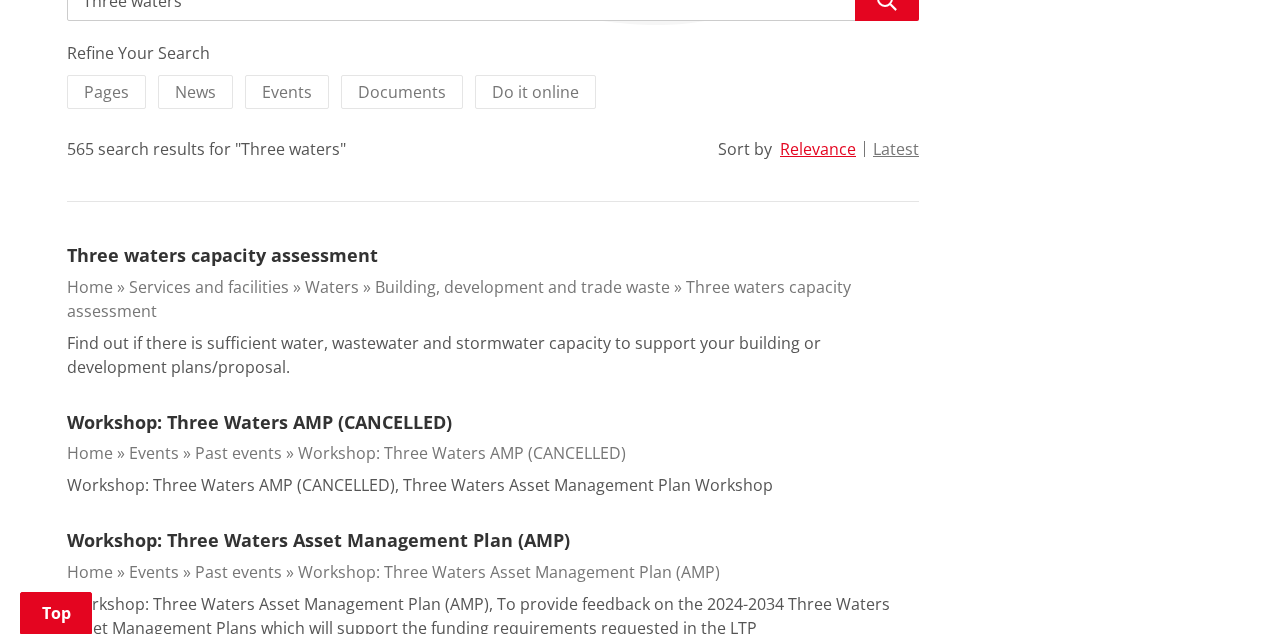 scroll, scrollTop: 0, scrollLeft: 0, axis: both 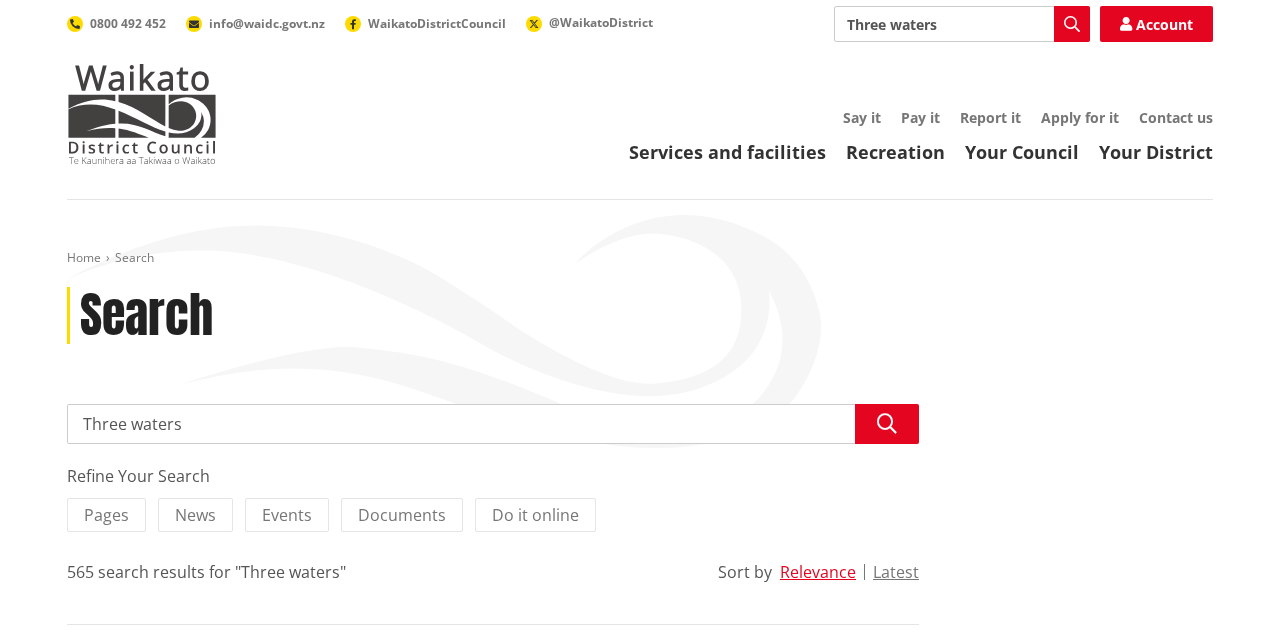 click on "Three waters" at bounding box center (962, 24) 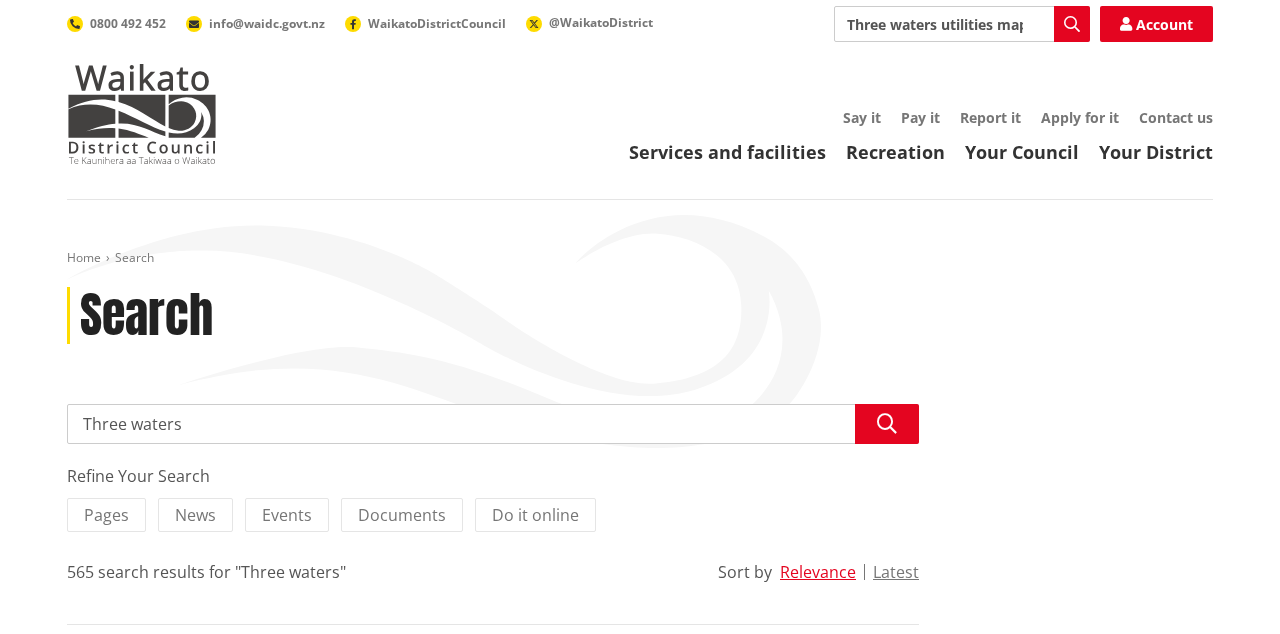 scroll, scrollTop: 0, scrollLeft: 7, axis: horizontal 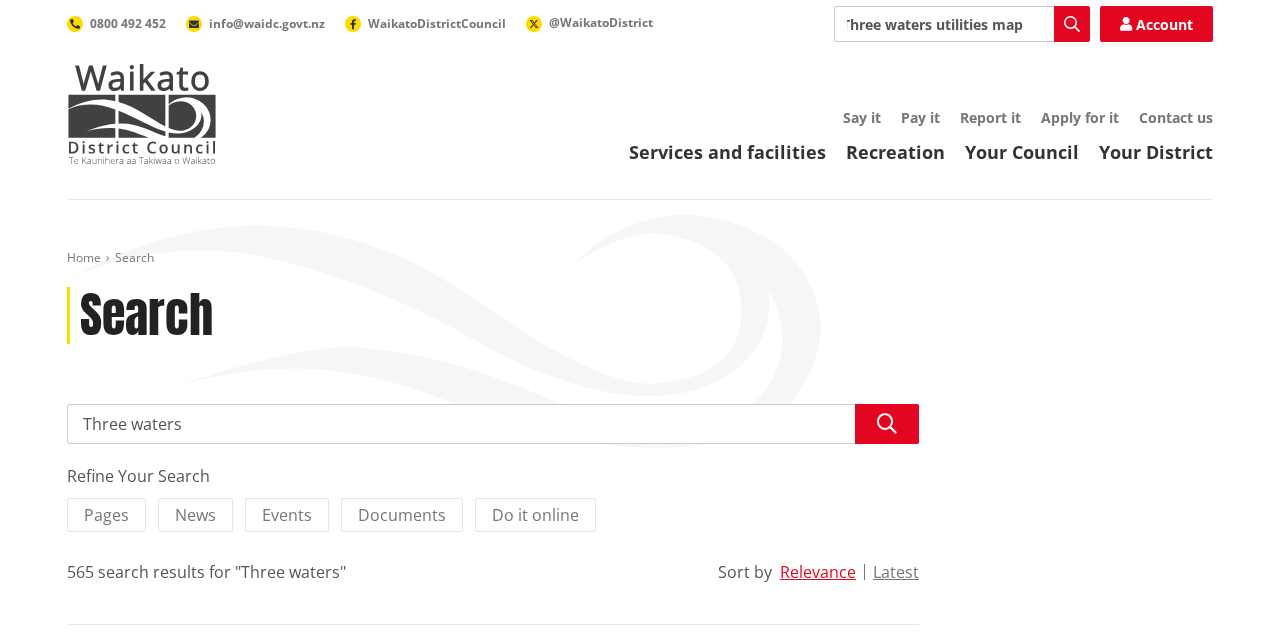type on "Three waters utilities map" 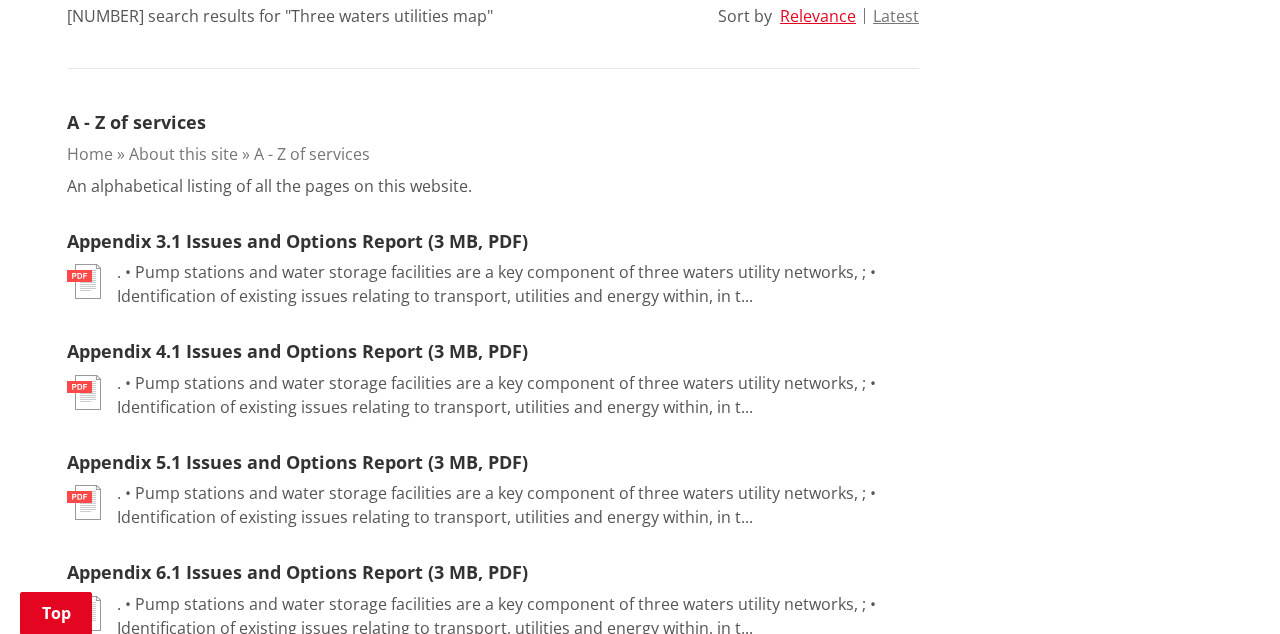 scroll, scrollTop: 558, scrollLeft: 0, axis: vertical 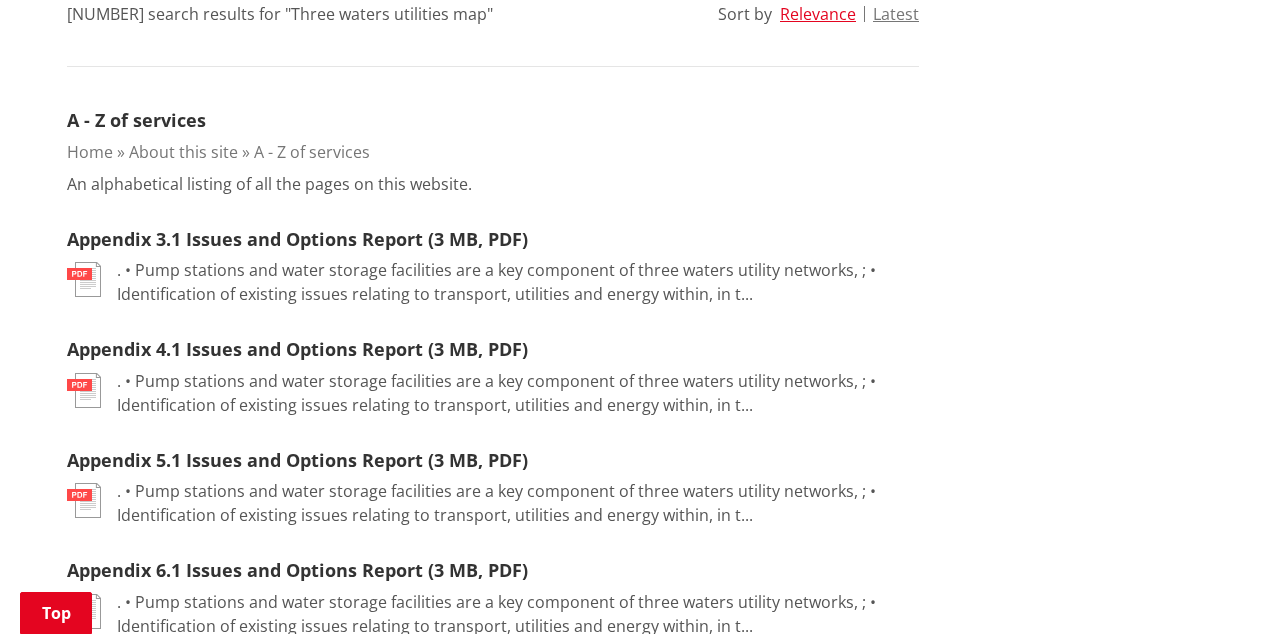 click on "Appendix 3.1 Issues and Options Report (3 MB, PDF)" at bounding box center [297, 239] 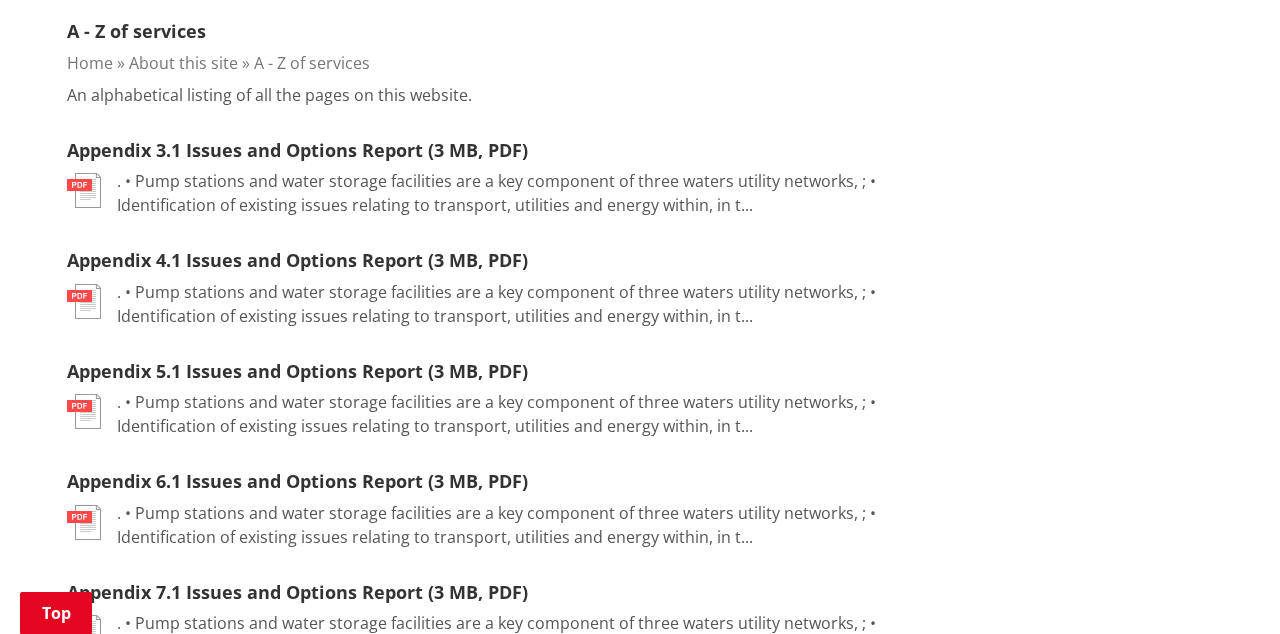 scroll, scrollTop: 652, scrollLeft: 0, axis: vertical 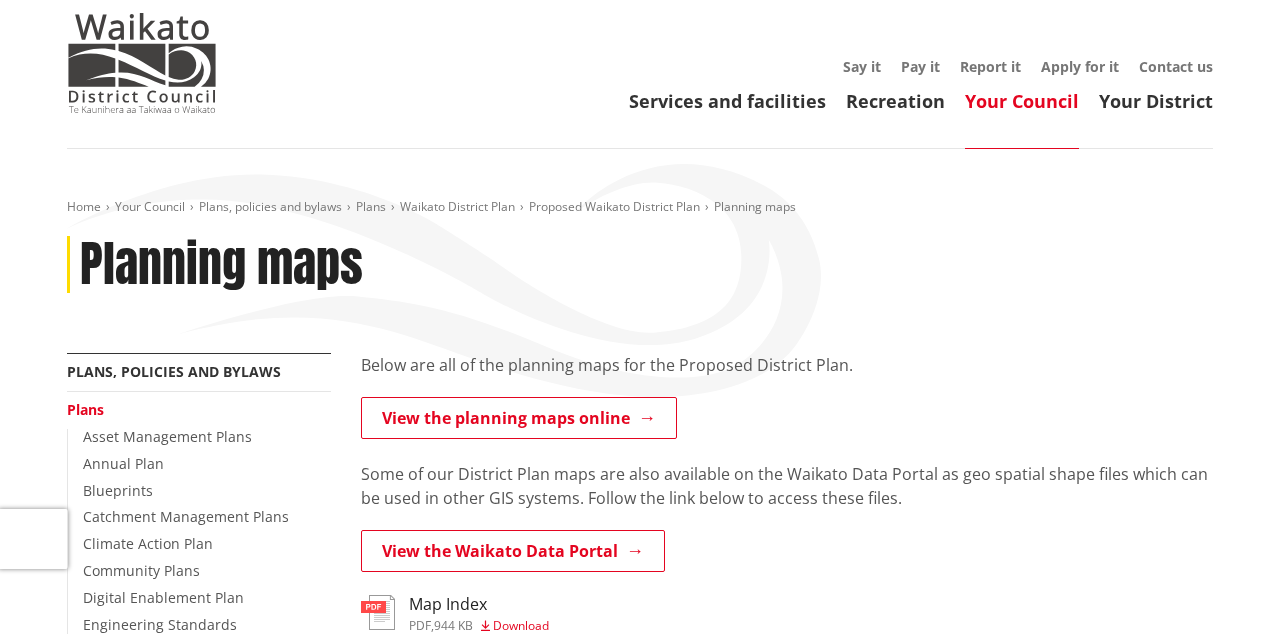 click on "Services and facilities" at bounding box center [727, 101] 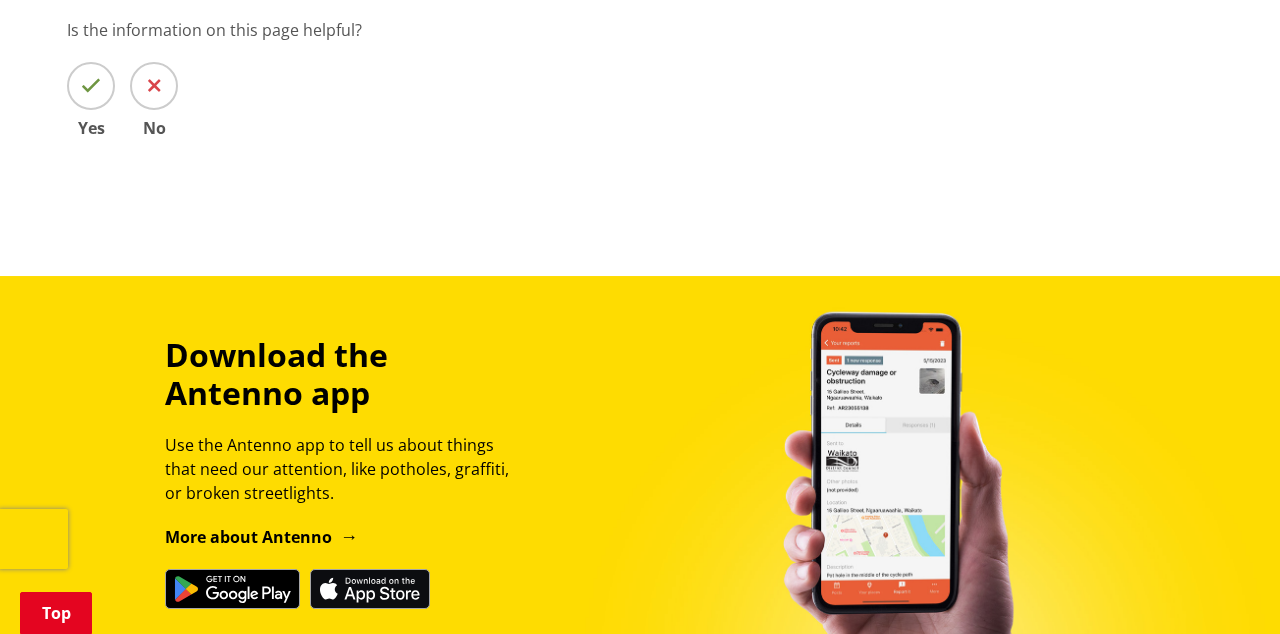 scroll, scrollTop: 2079, scrollLeft: 0, axis: vertical 